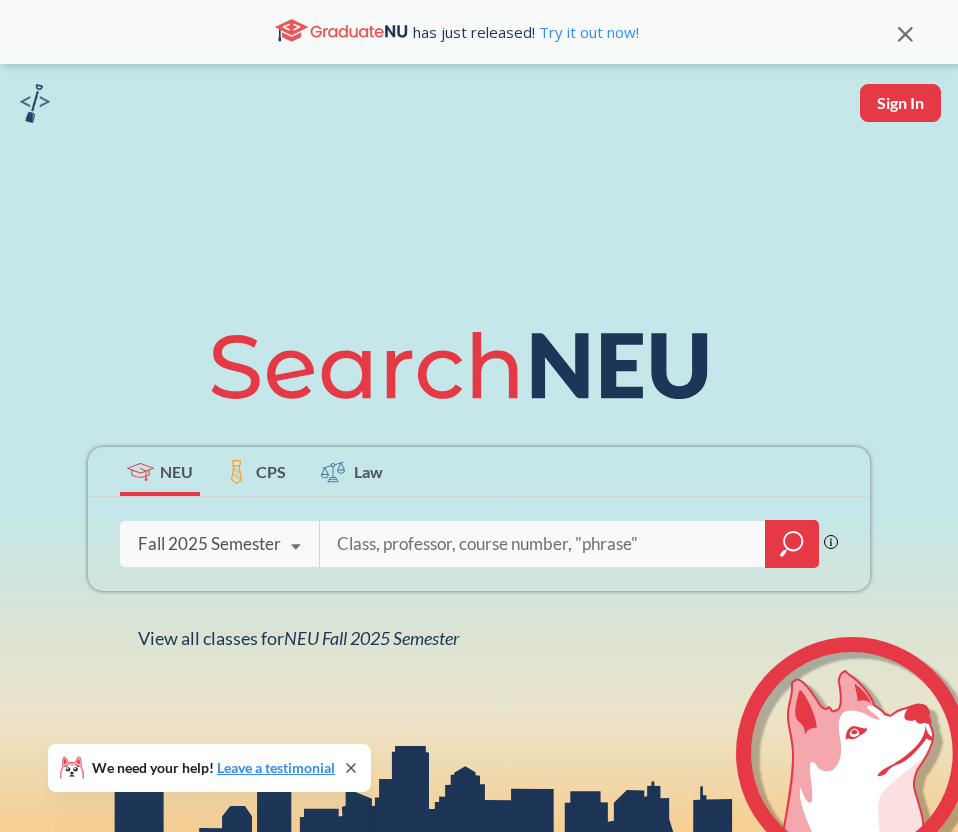 scroll, scrollTop: 0, scrollLeft: 0, axis: both 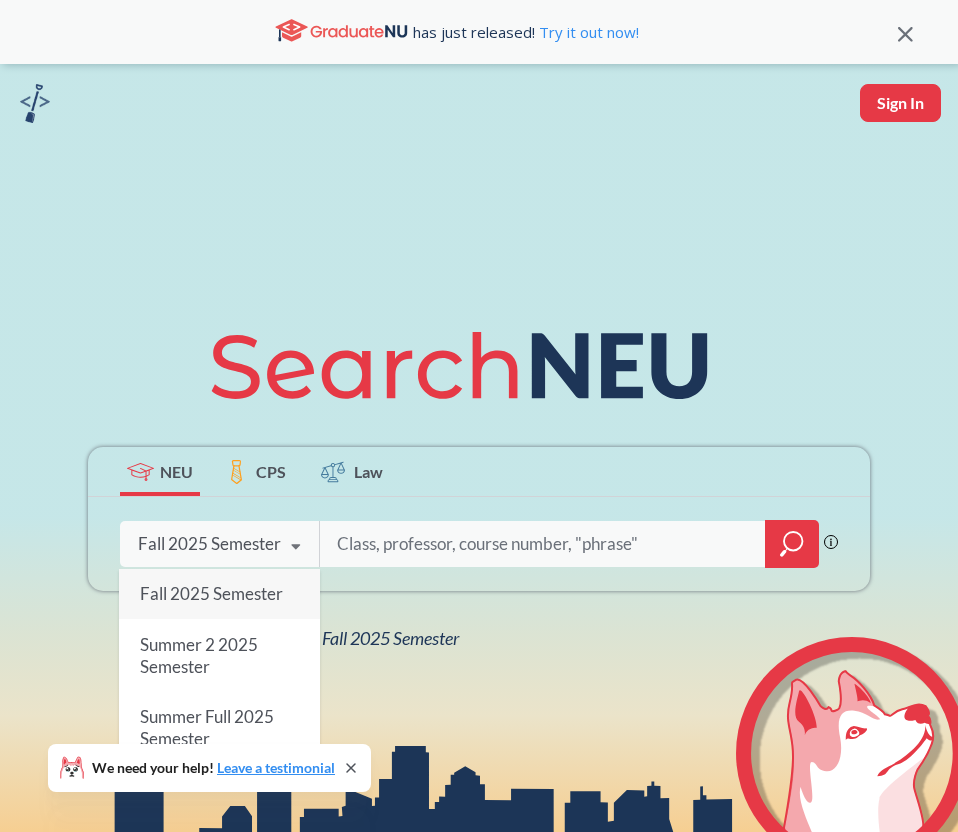click on "Fall 2025 Semester" at bounding box center (211, 593) 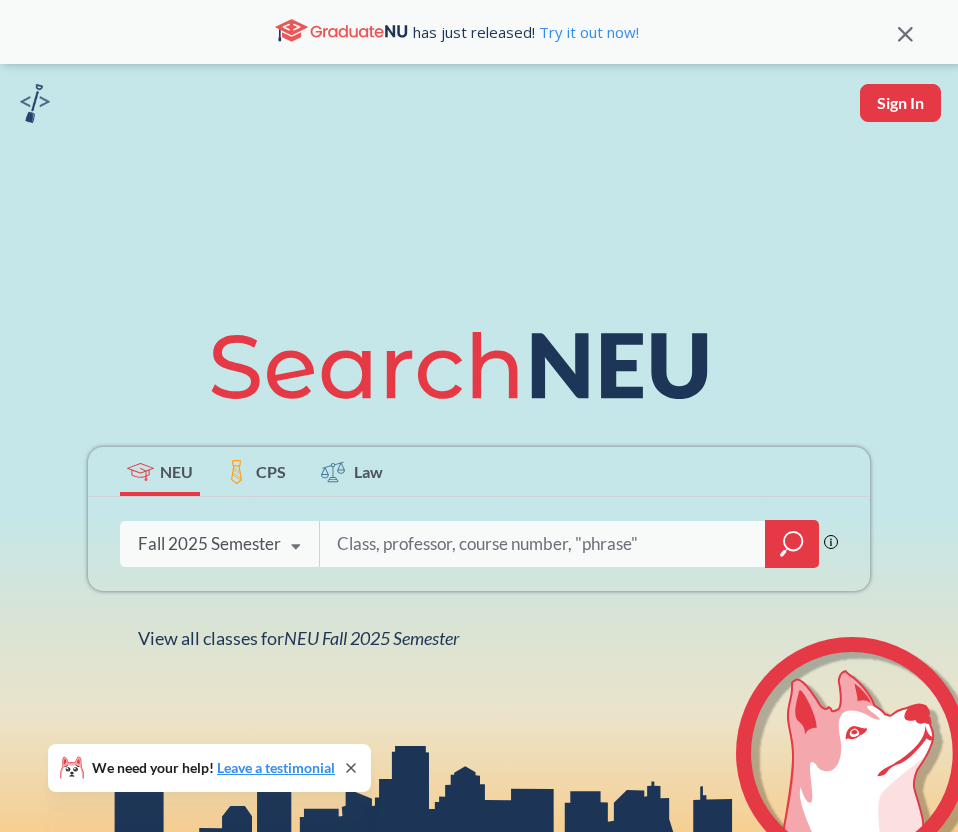click 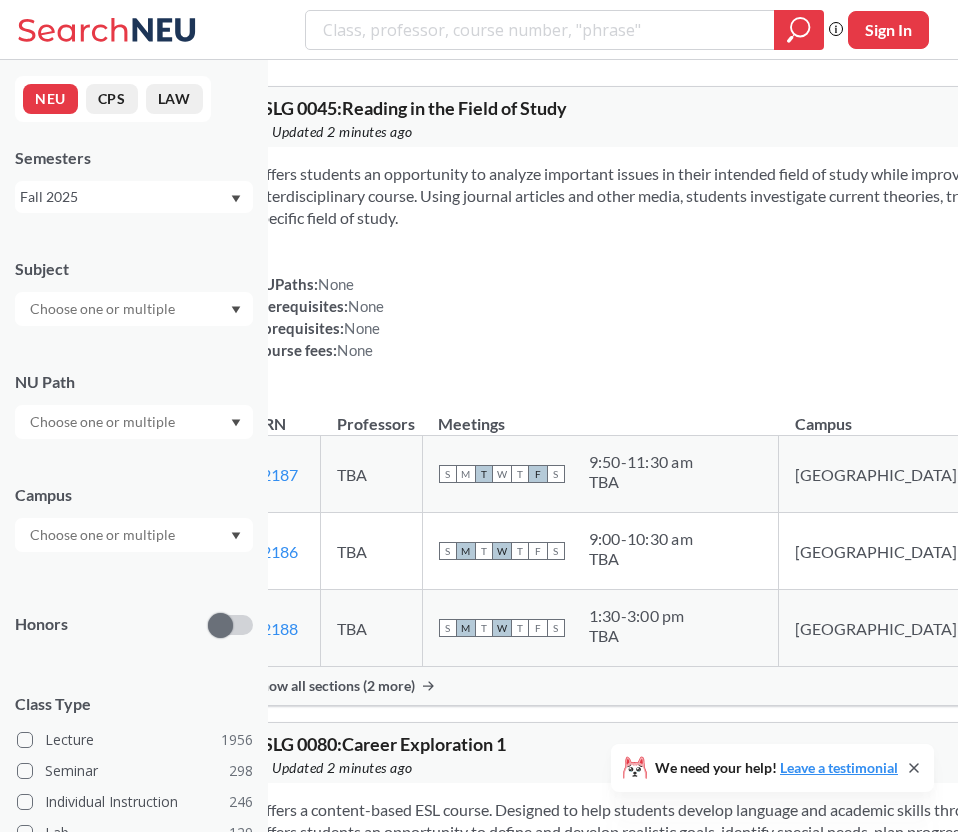 click at bounding box center [104, 309] 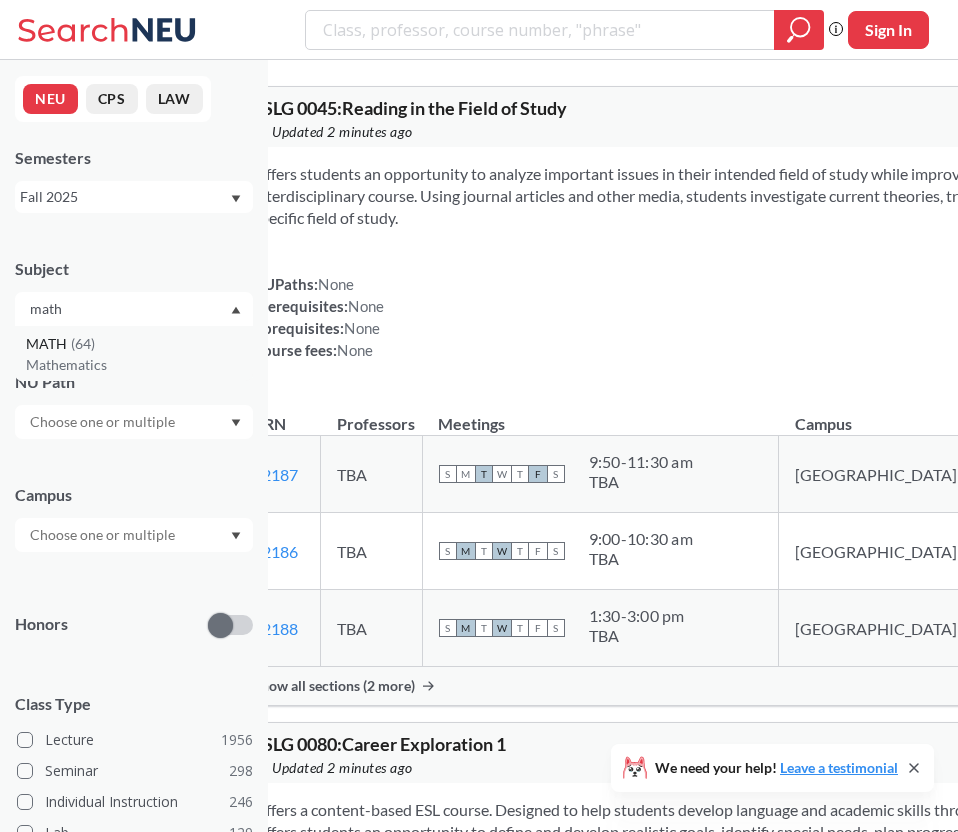 type on "math" 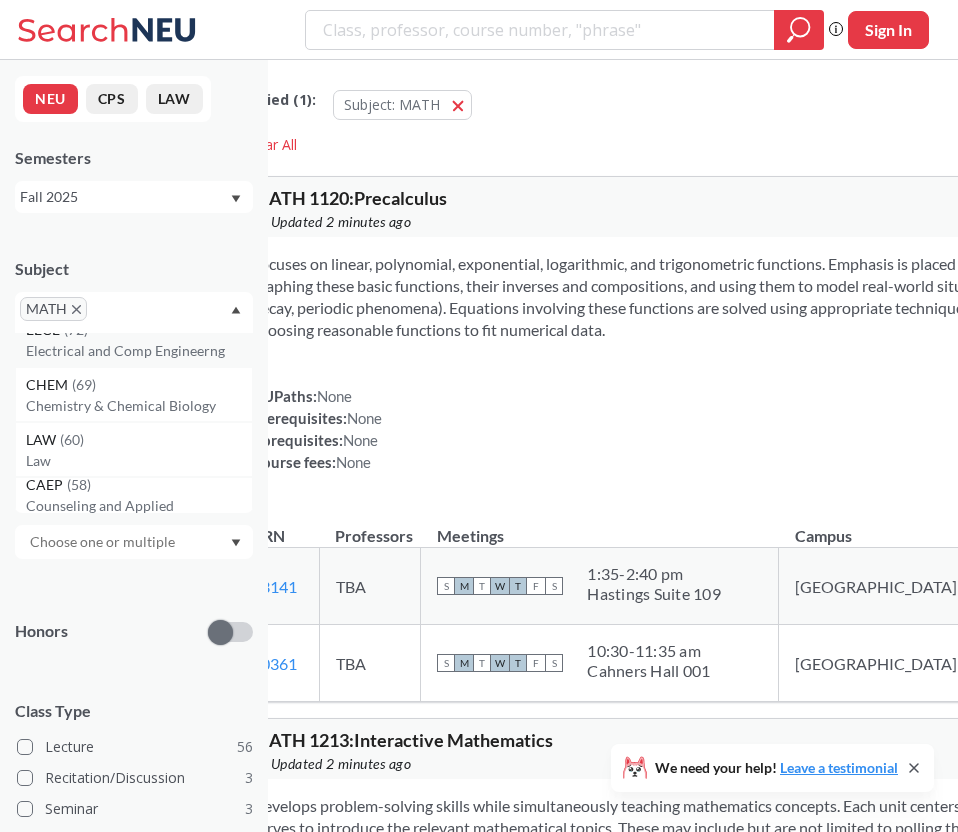 scroll, scrollTop: 137, scrollLeft: 0, axis: vertical 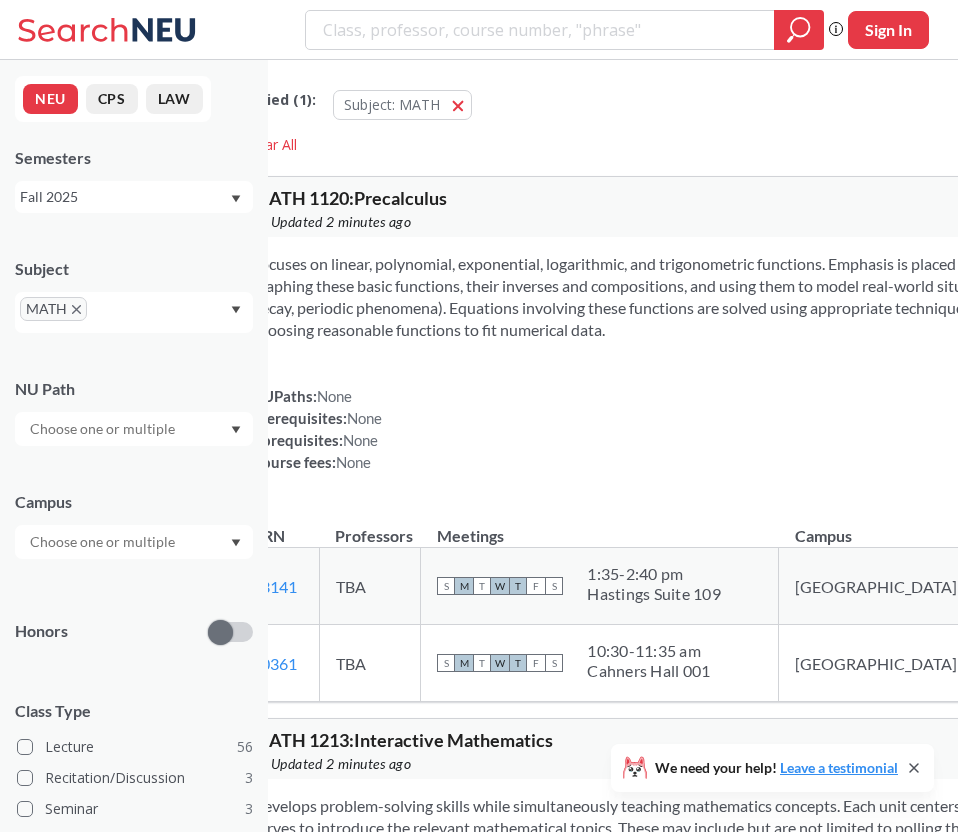 click on "Honors" at bounding box center [134, 619] 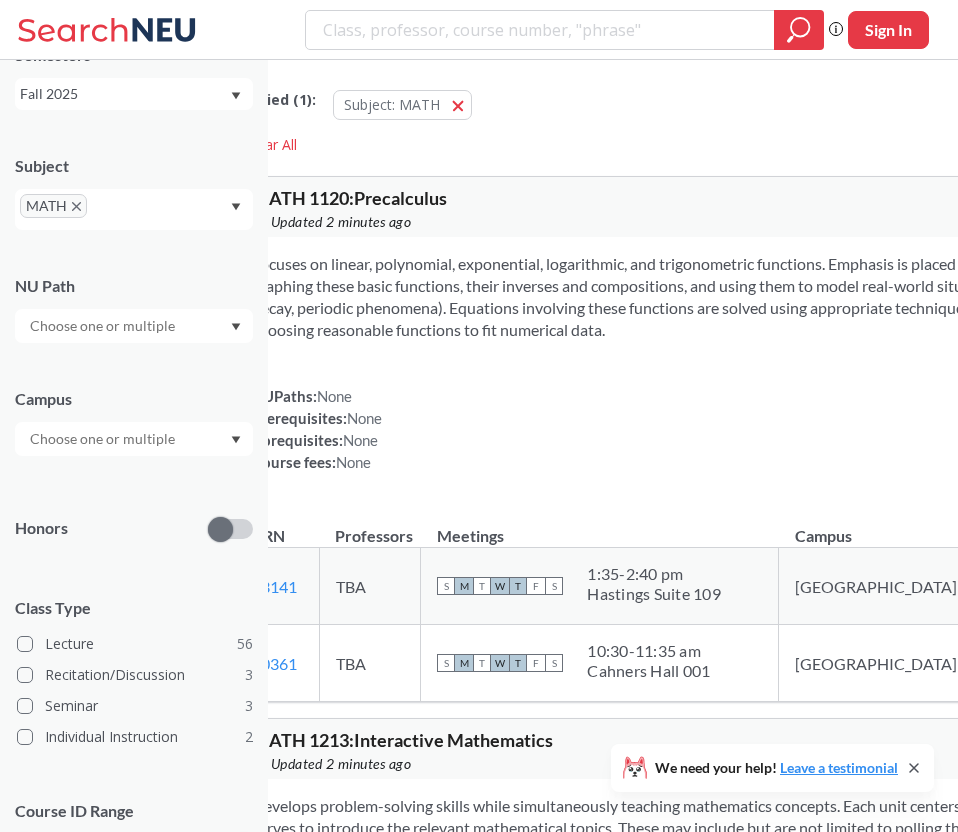 scroll, scrollTop: 199, scrollLeft: 0, axis: vertical 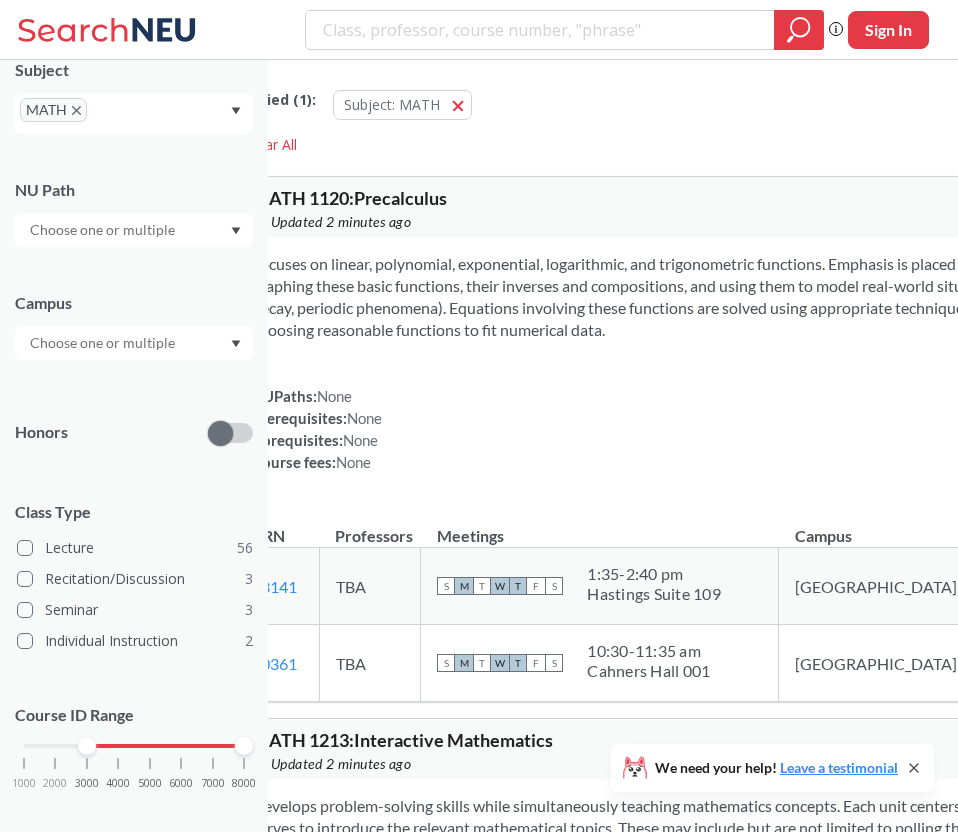 drag, startPoint x: 37, startPoint y: 737, endPoint x: 86, endPoint y: 742, distance: 49.25444 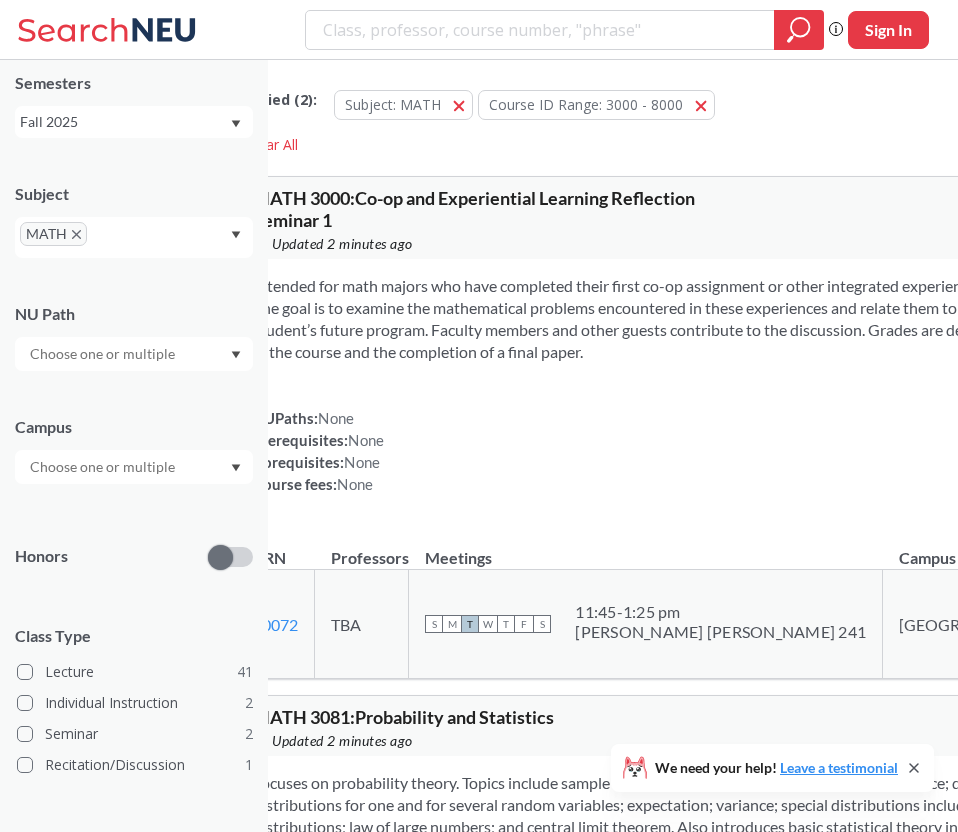 scroll, scrollTop: 199, scrollLeft: 0, axis: vertical 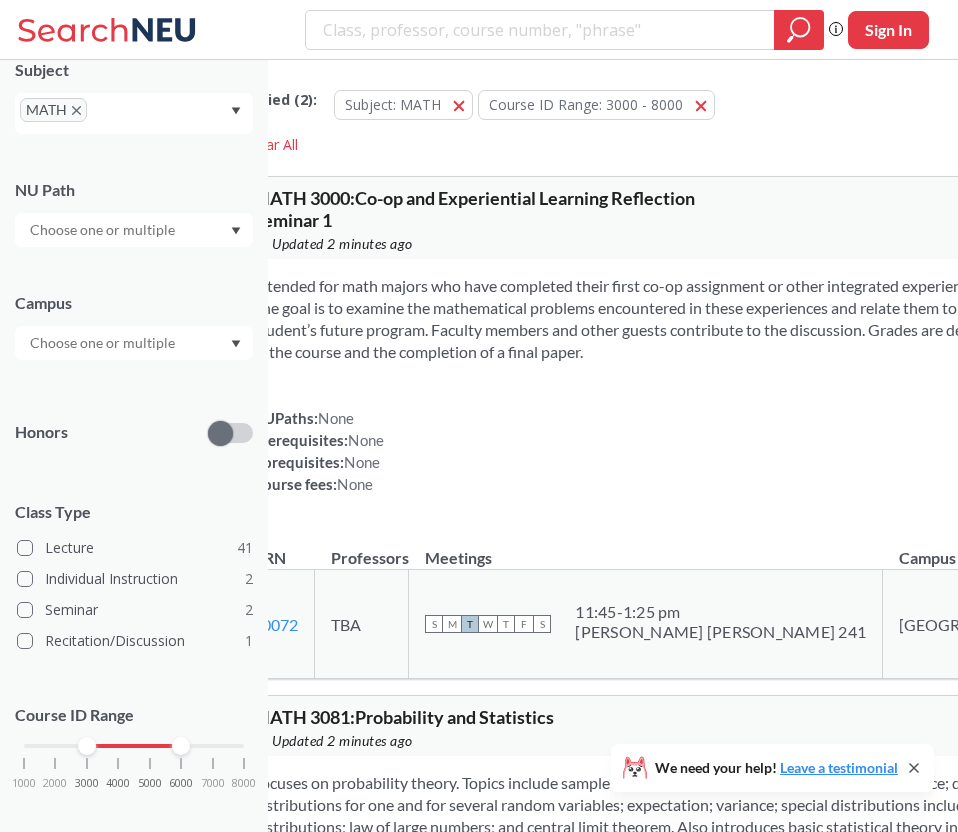 drag, startPoint x: 243, startPoint y: 754, endPoint x: 171, endPoint y: 757, distance: 72.06247 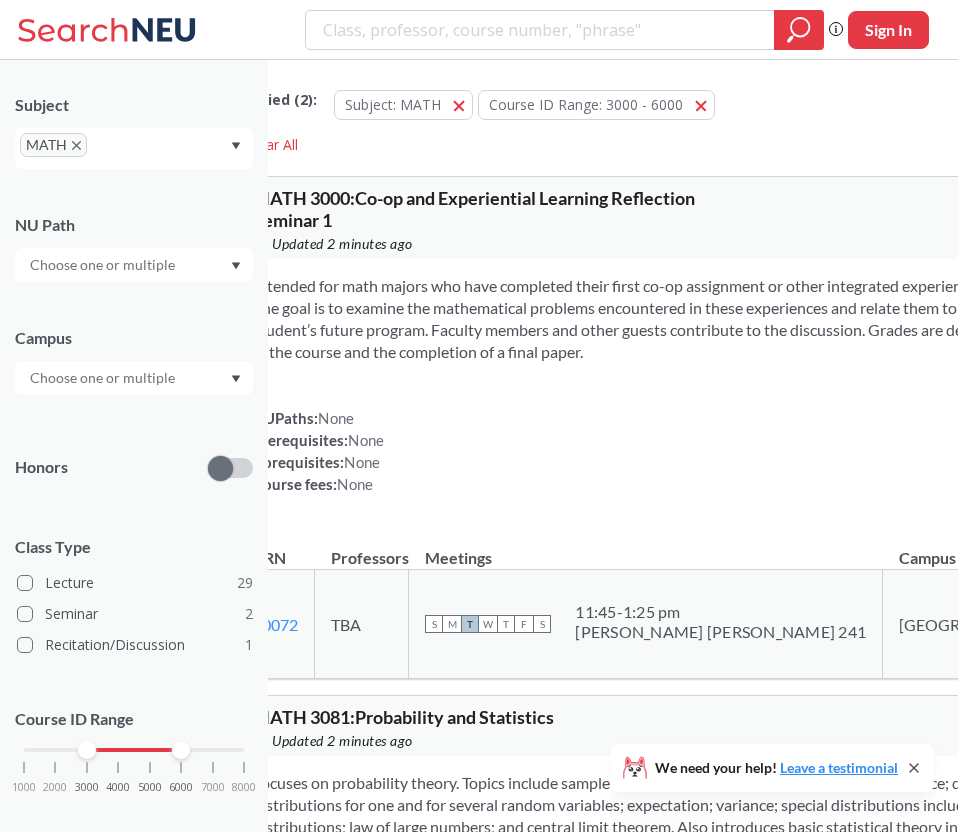 scroll, scrollTop: 168, scrollLeft: 0, axis: vertical 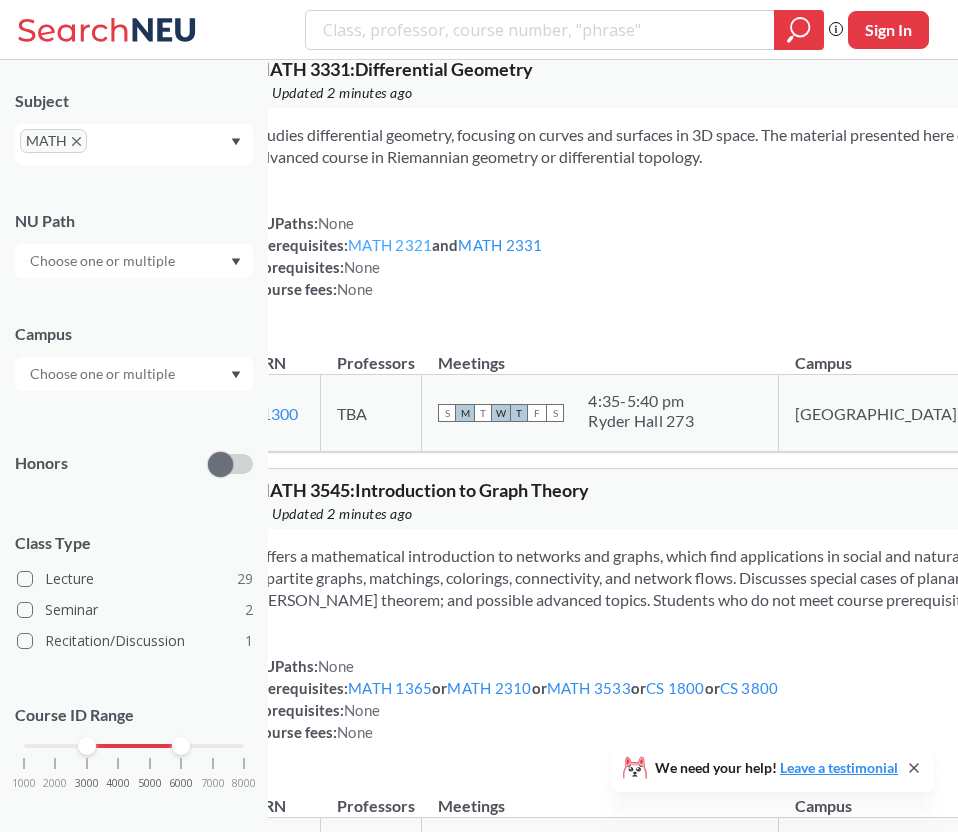 click on "MATH 2321" at bounding box center (390, 245) 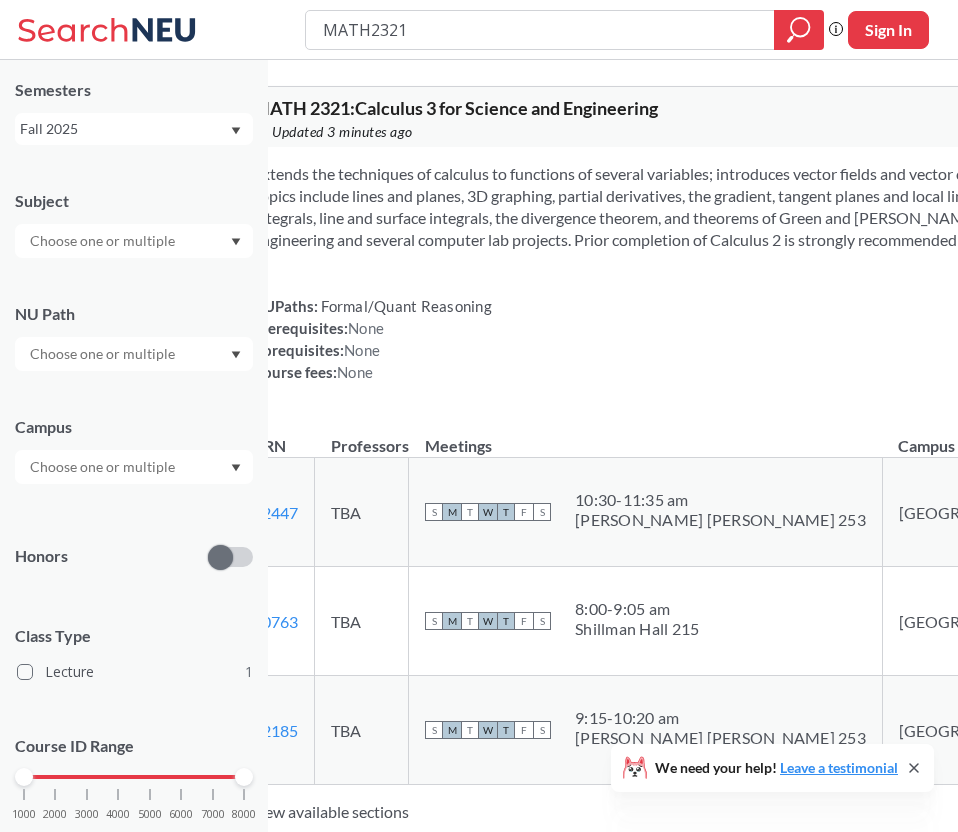 type 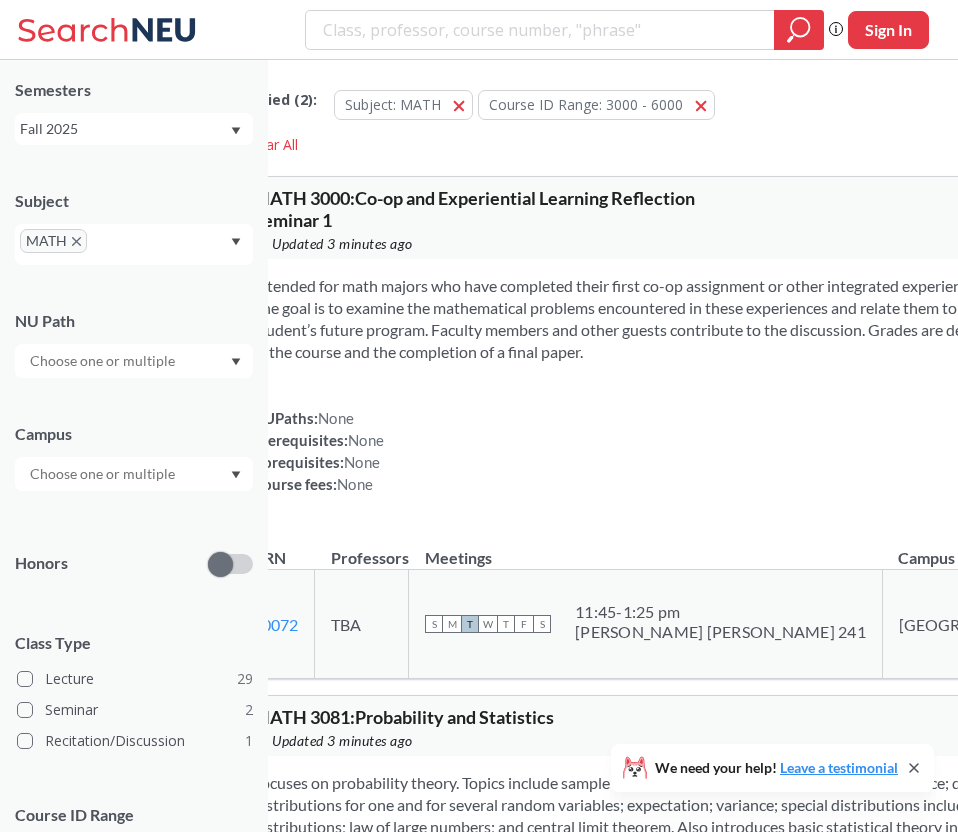 scroll, scrollTop: 3980, scrollLeft: 0, axis: vertical 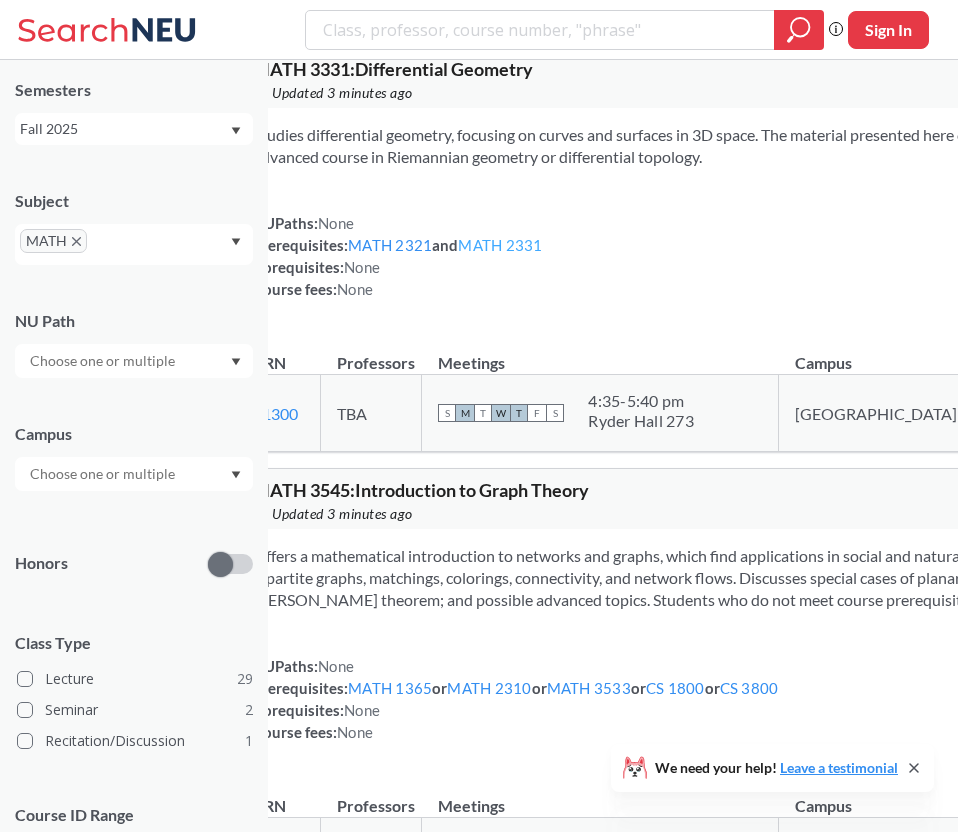 click on "MATH 2331" at bounding box center (500, 245) 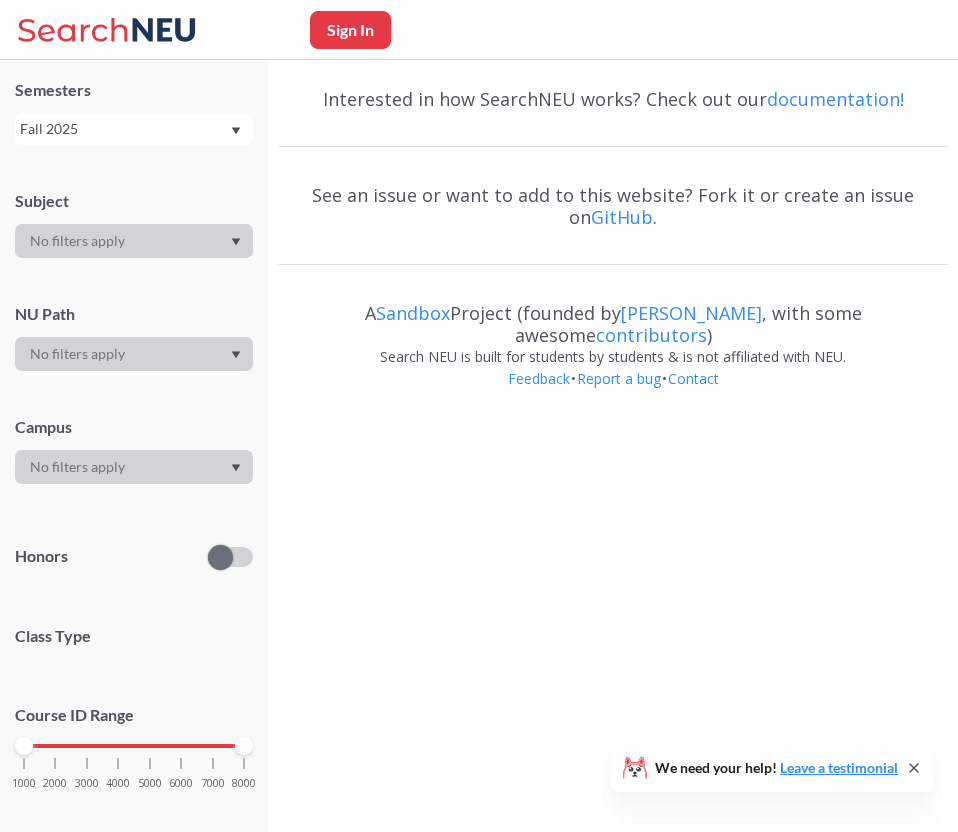 scroll, scrollTop: 0, scrollLeft: 0, axis: both 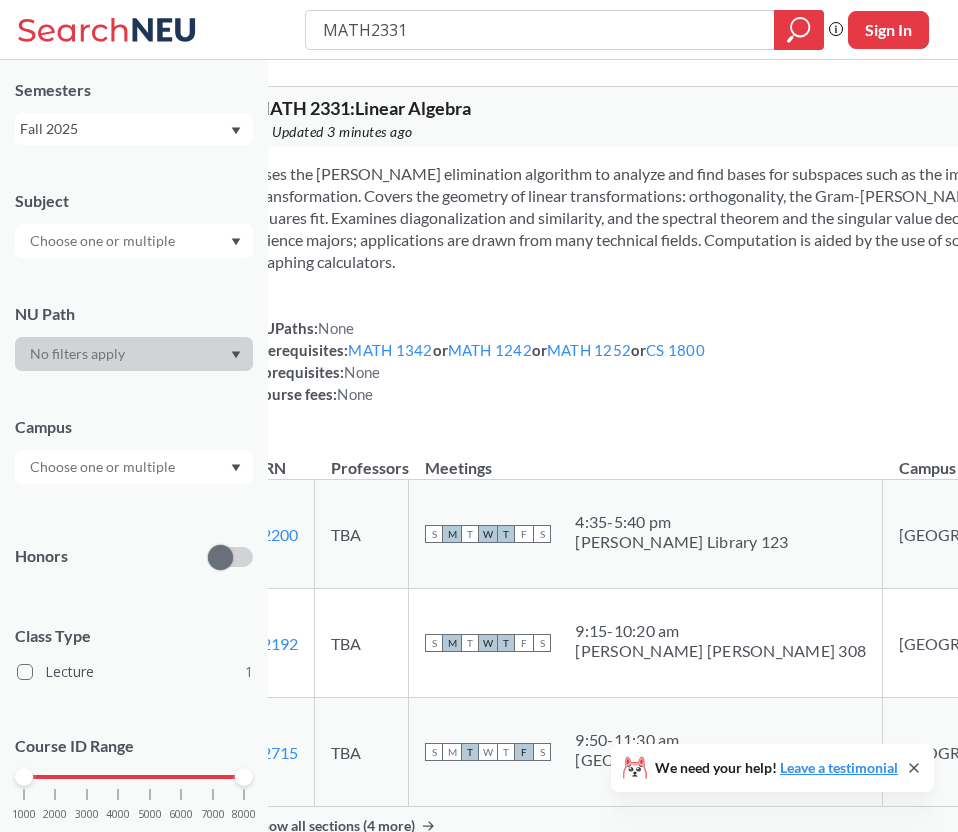 type 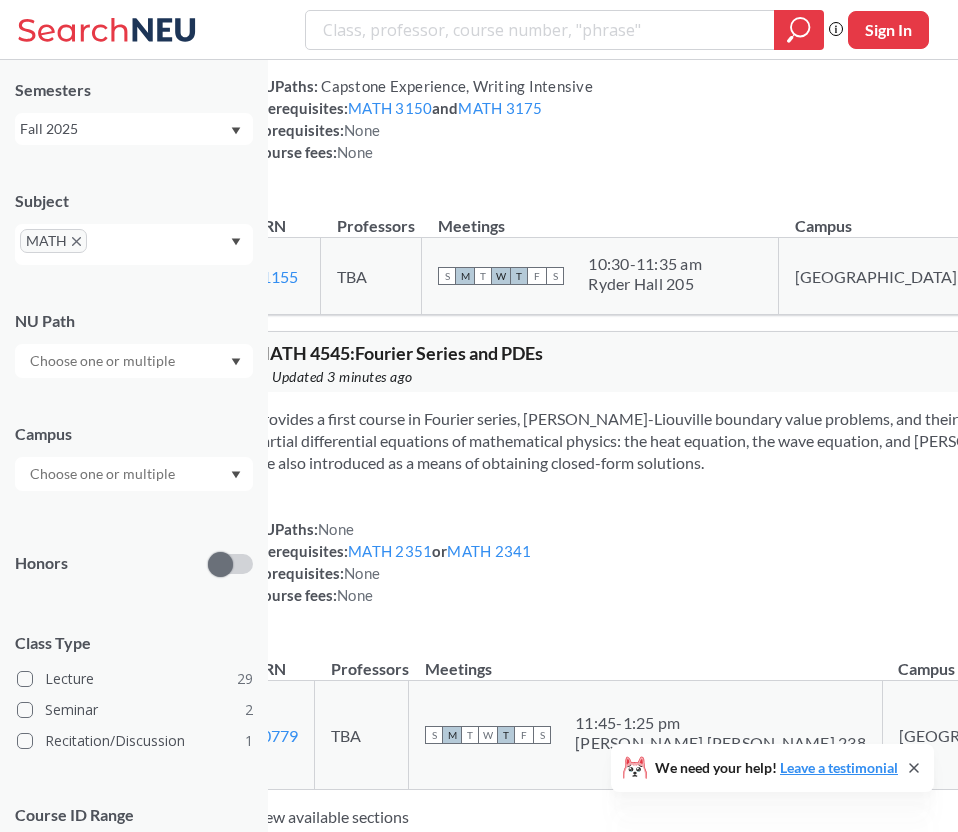 scroll, scrollTop: 5524, scrollLeft: 0, axis: vertical 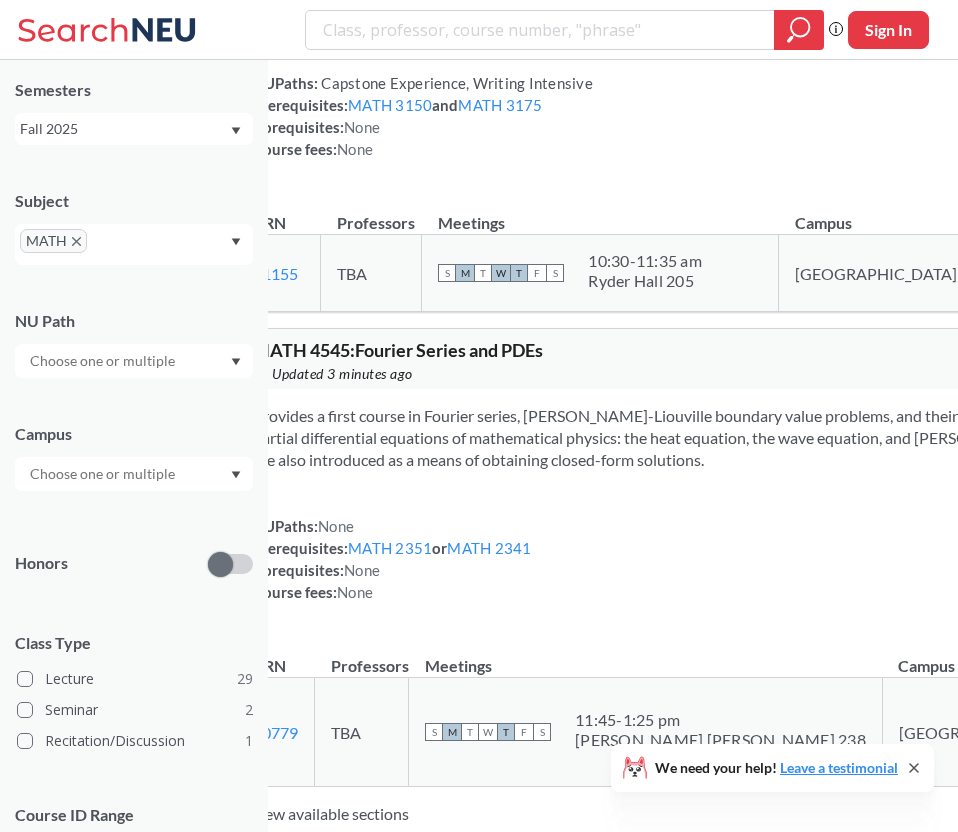 click on "NUPaths:  None Prerequisites:  MATH 2351  or  MATH 2341 Corequisites:  None Course fees:  None" at bounding box center (392, 559) 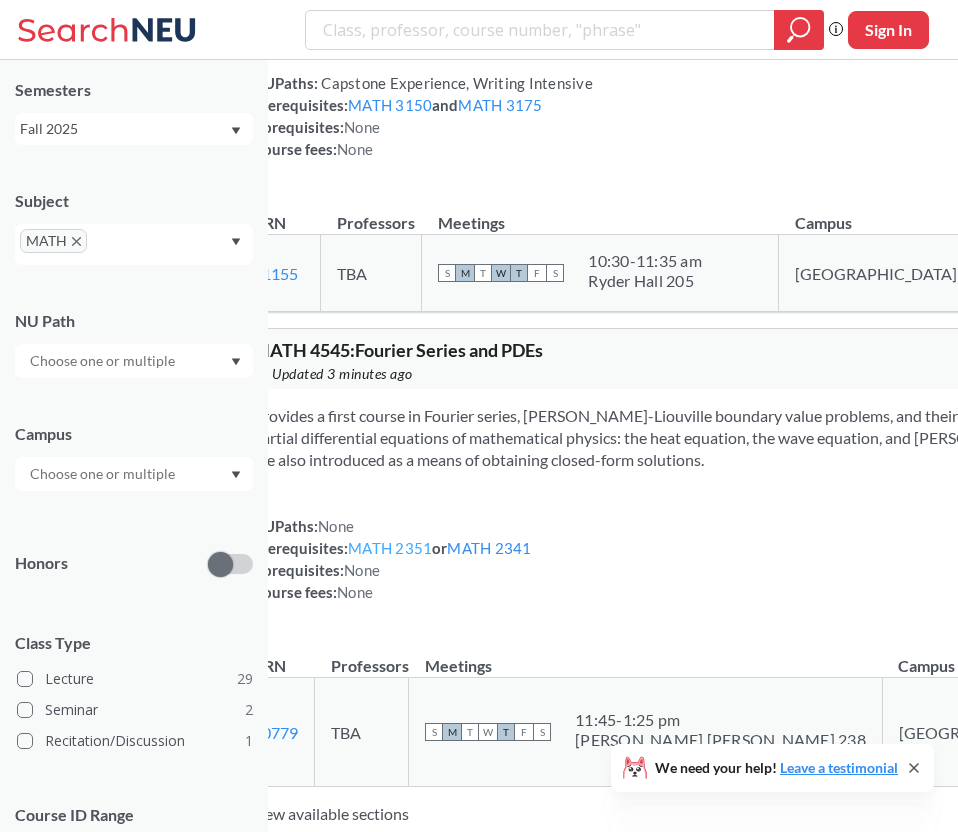 click on "MATH 2351" at bounding box center [390, 548] 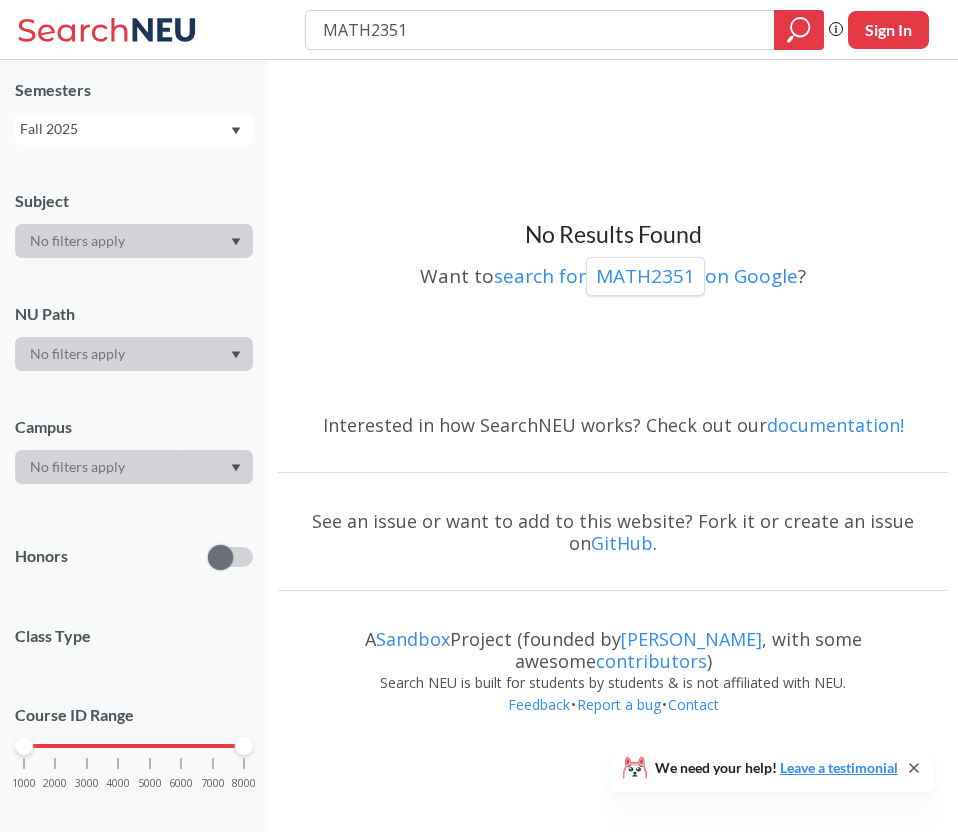 type 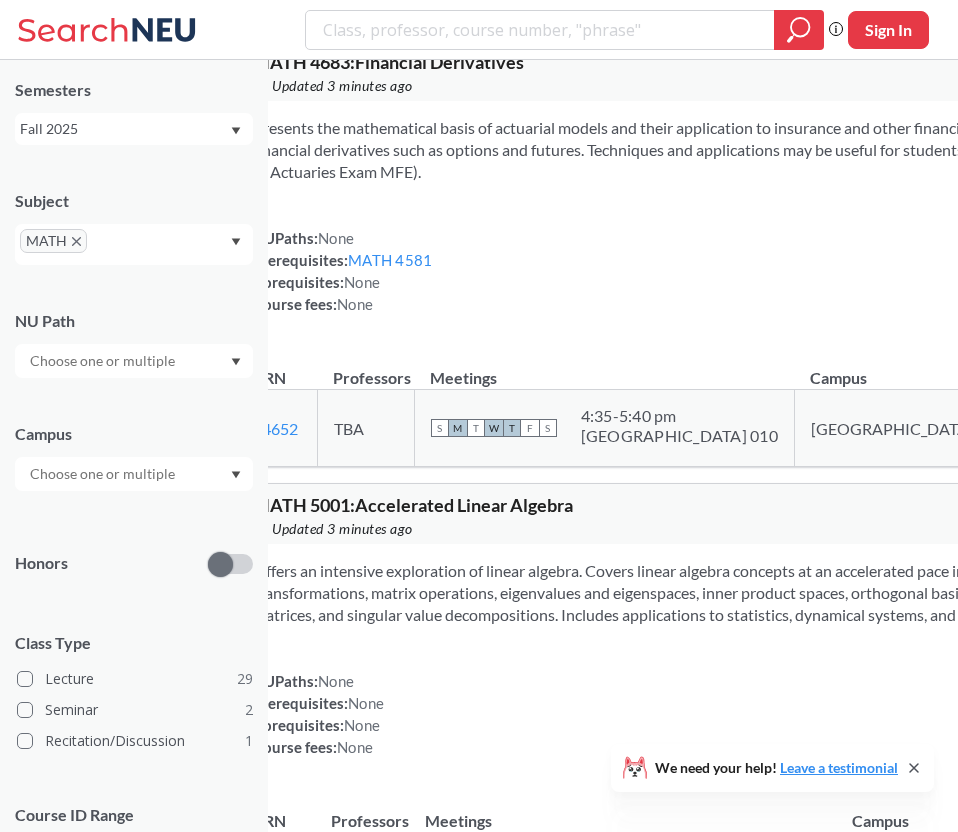 scroll, scrollTop: 10313, scrollLeft: 0, axis: vertical 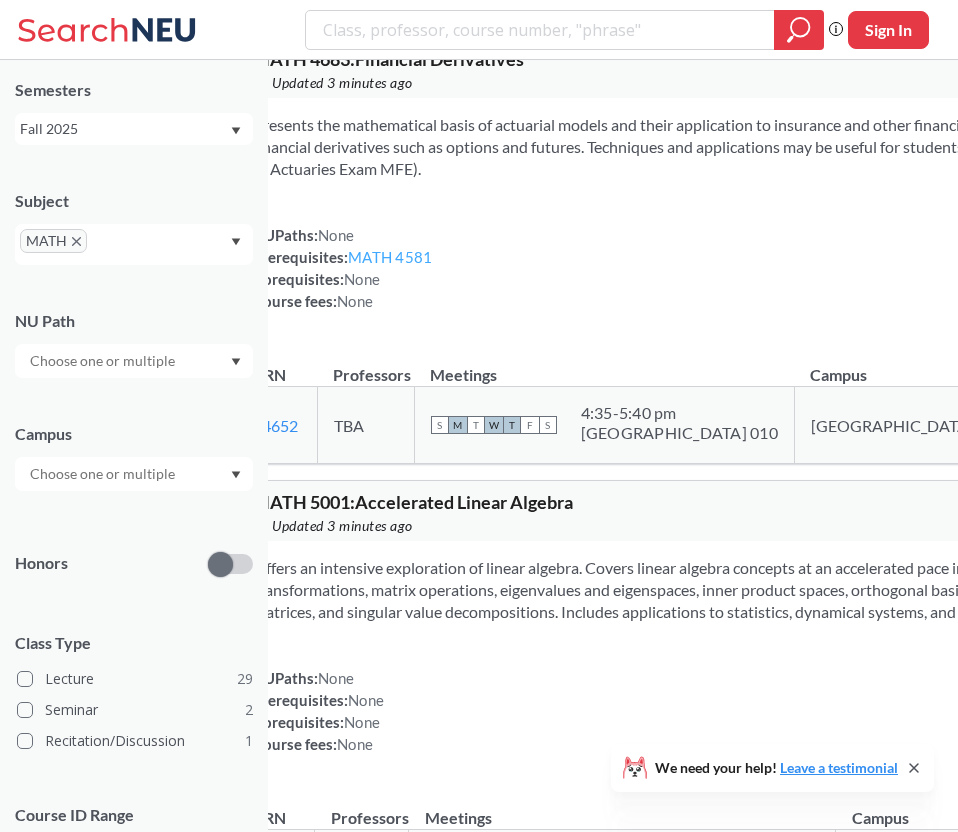 click on "MATH 4581" at bounding box center (390, 257) 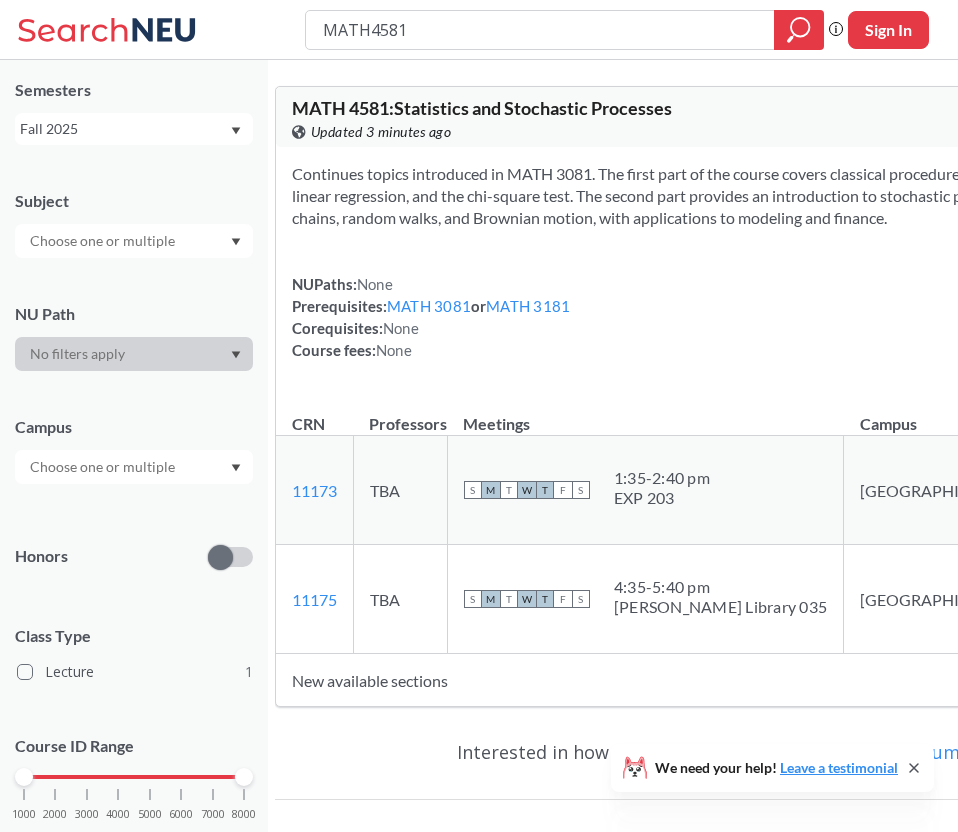 type 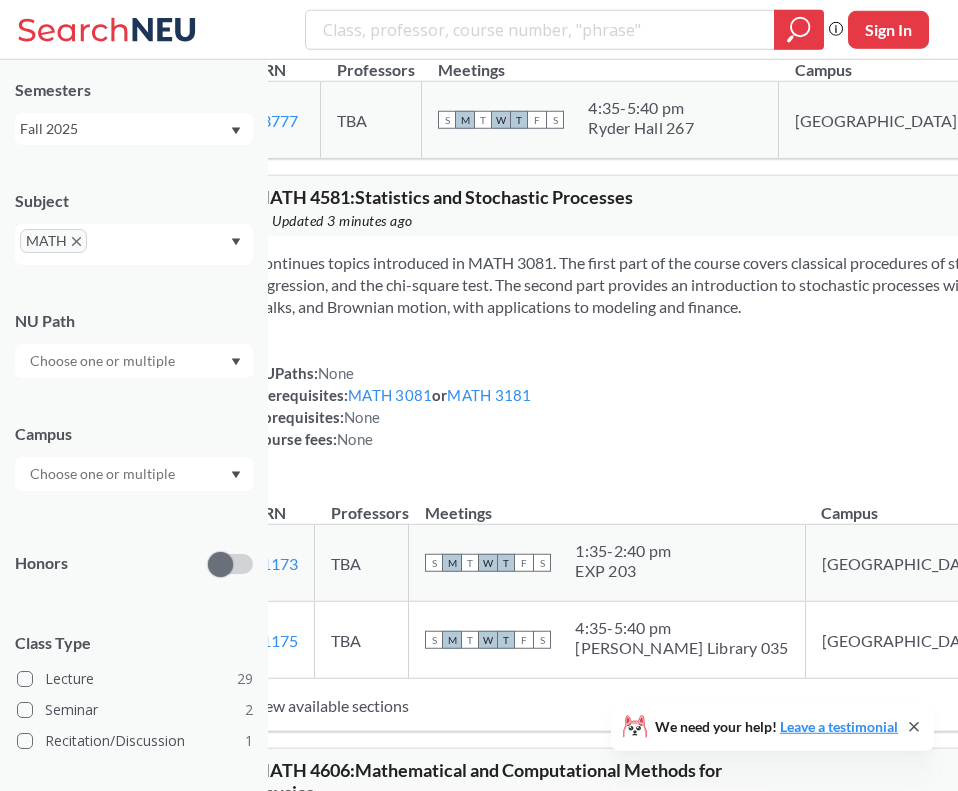 scroll, scrollTop: 9732, scrollLeft: 0, axis: vertical 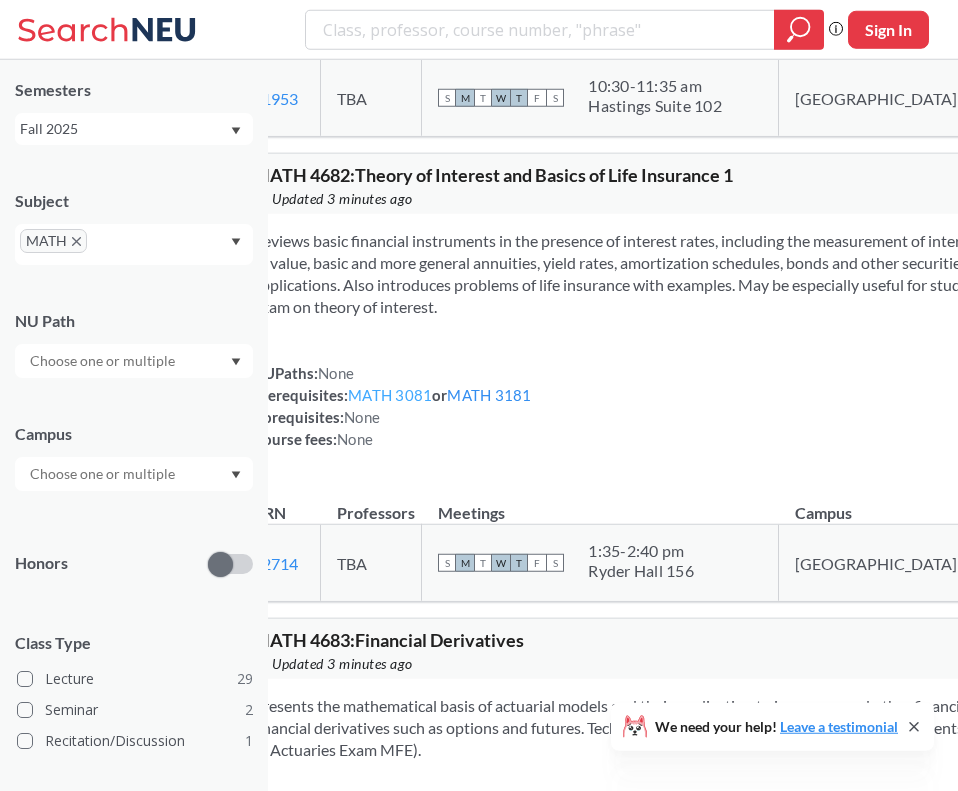 click on "MATH 3081" at bounding box center [390, 395] 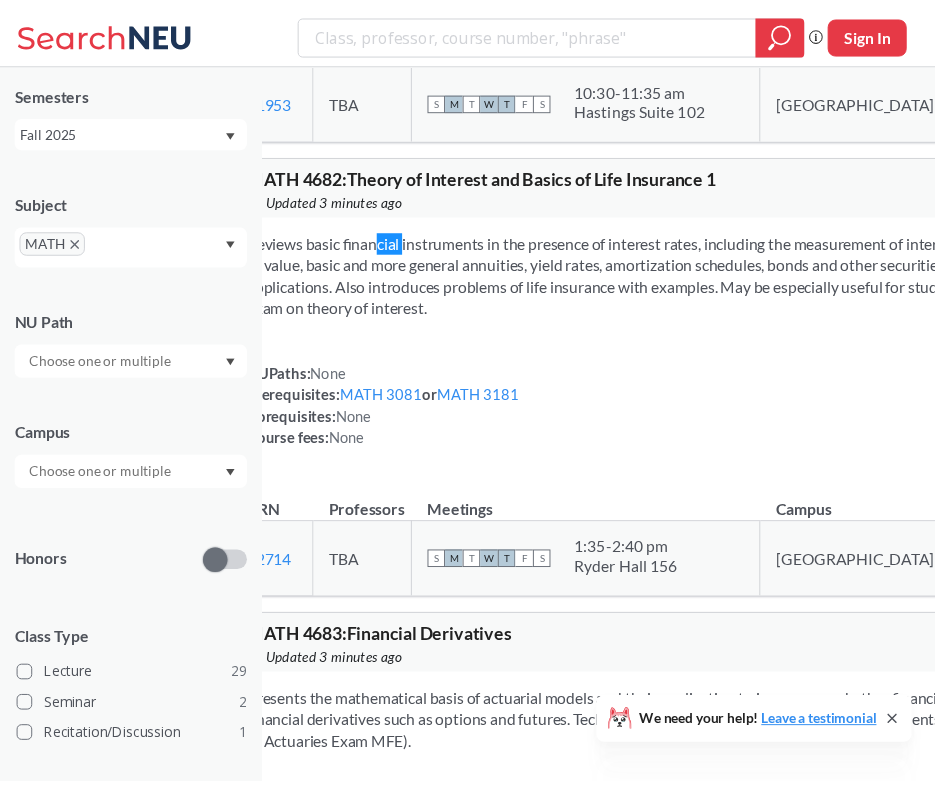 scroll, scrollTop: 9733, scrollLeft: 0, axis: vertical 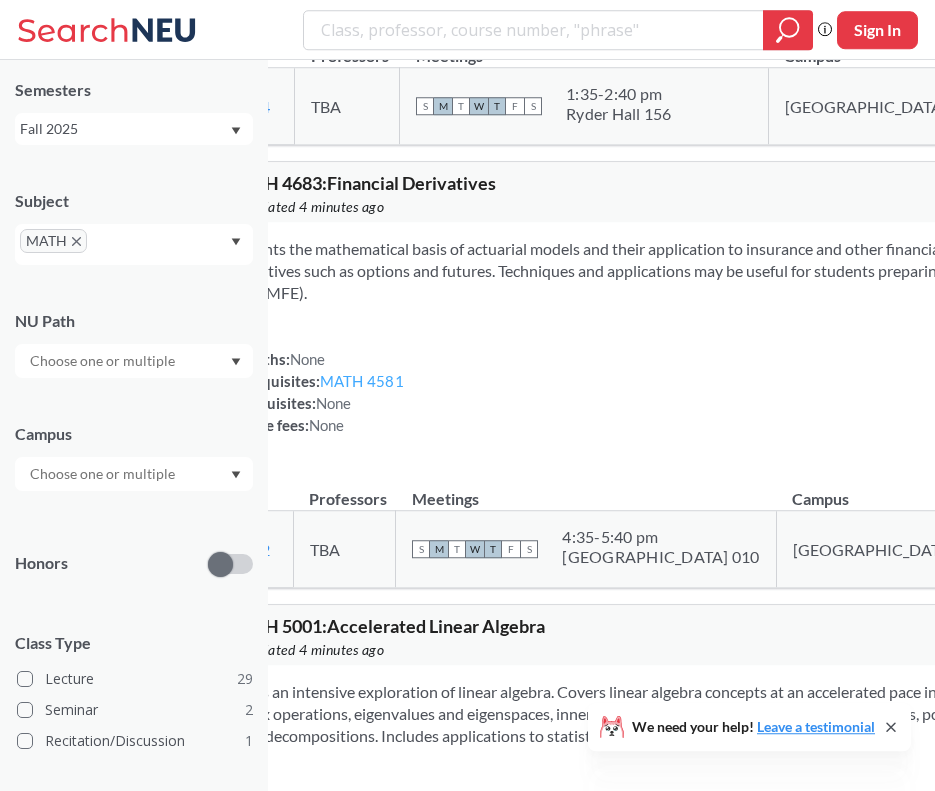 click on "MATH 4581" at bounding box center (362, 381) 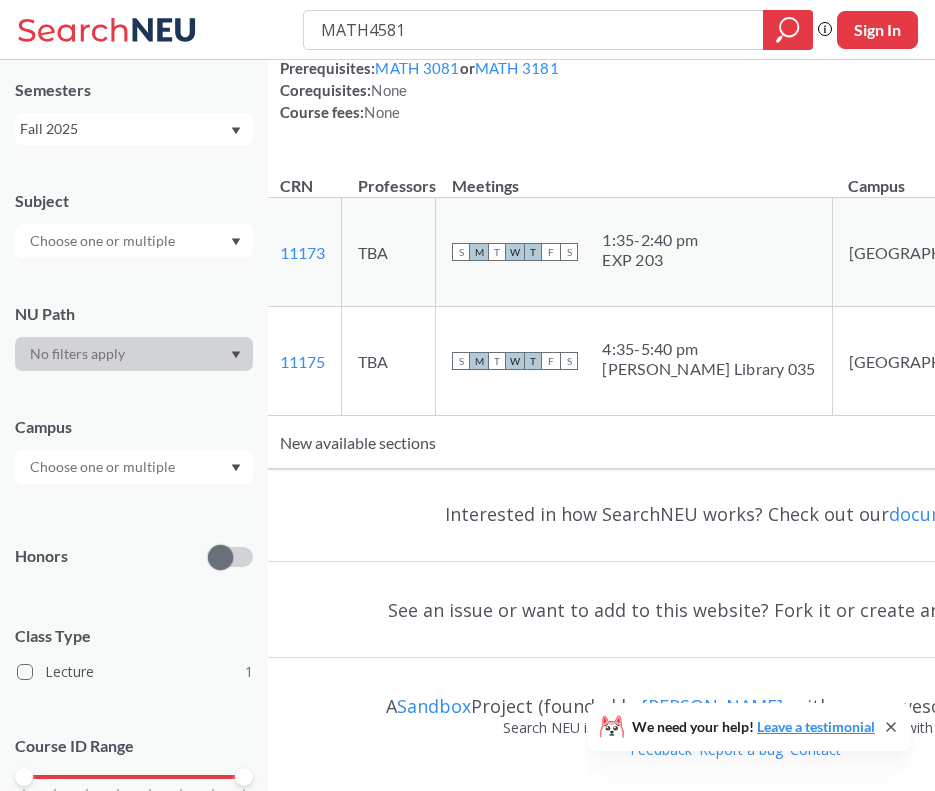 scroll, scrollTop: 0, scrollLeft: 0, axis: both 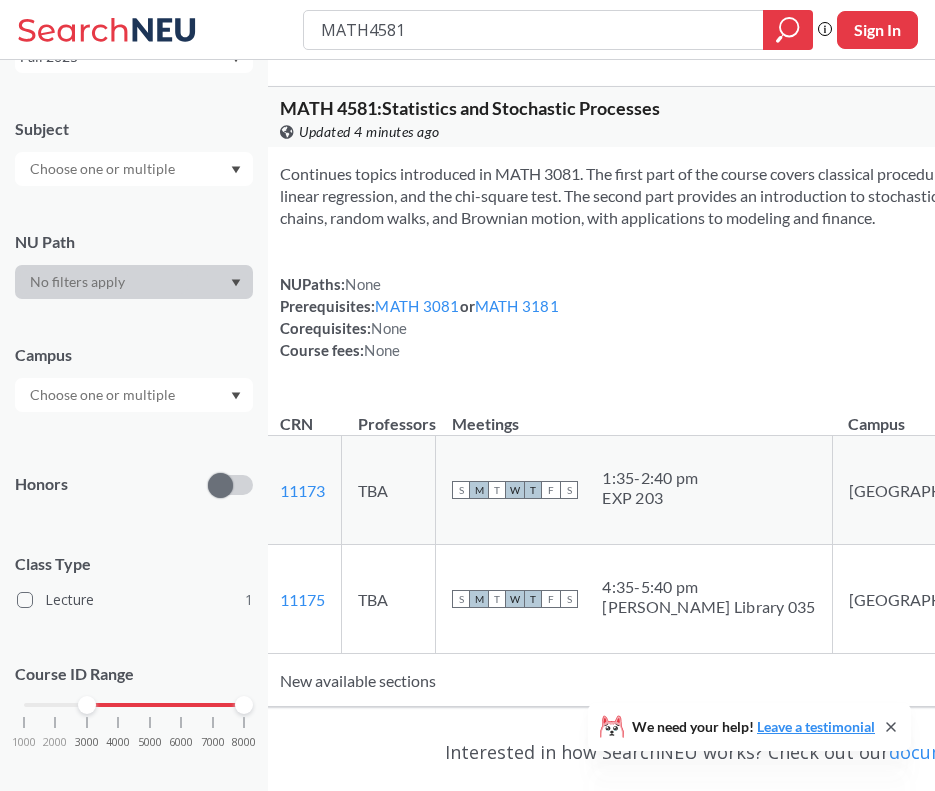 drag, startPoint x: 24, startPoint y: 711, endPoint x: 87, endPoint y: 704, distance: 63.387695 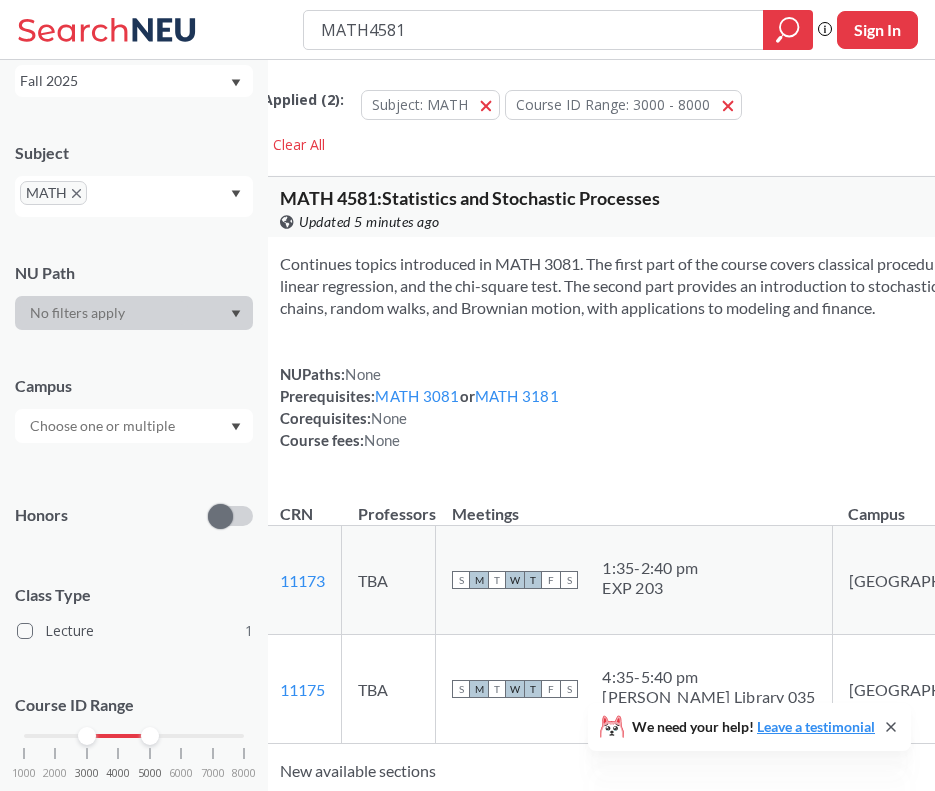 drag, startPoint x: 239, startPoint y: 729, endPoint x: 148, endPoint y: 739, distance: 91.5478 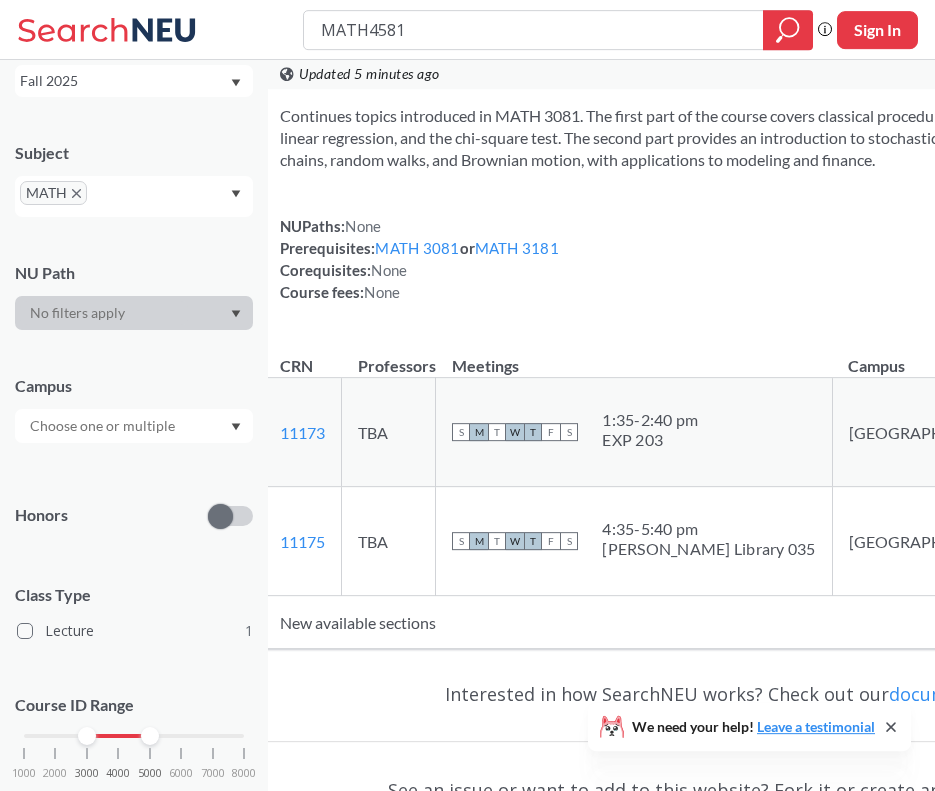 scroll, scrollTop: 0, scrollLeft: 0, axis: both 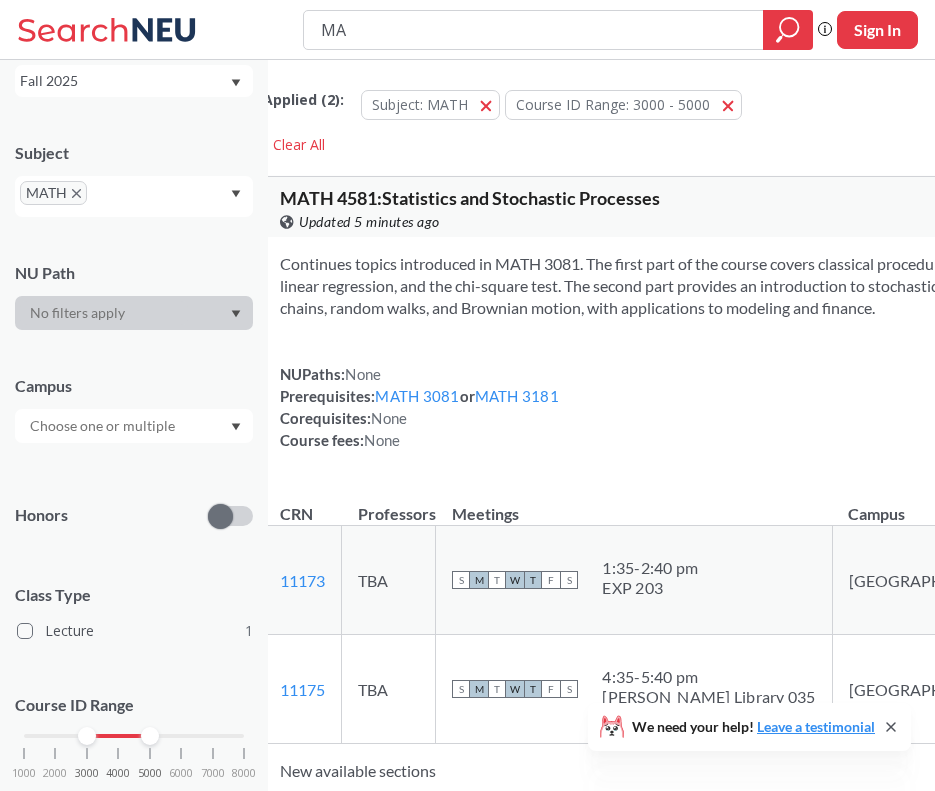 type on "M" 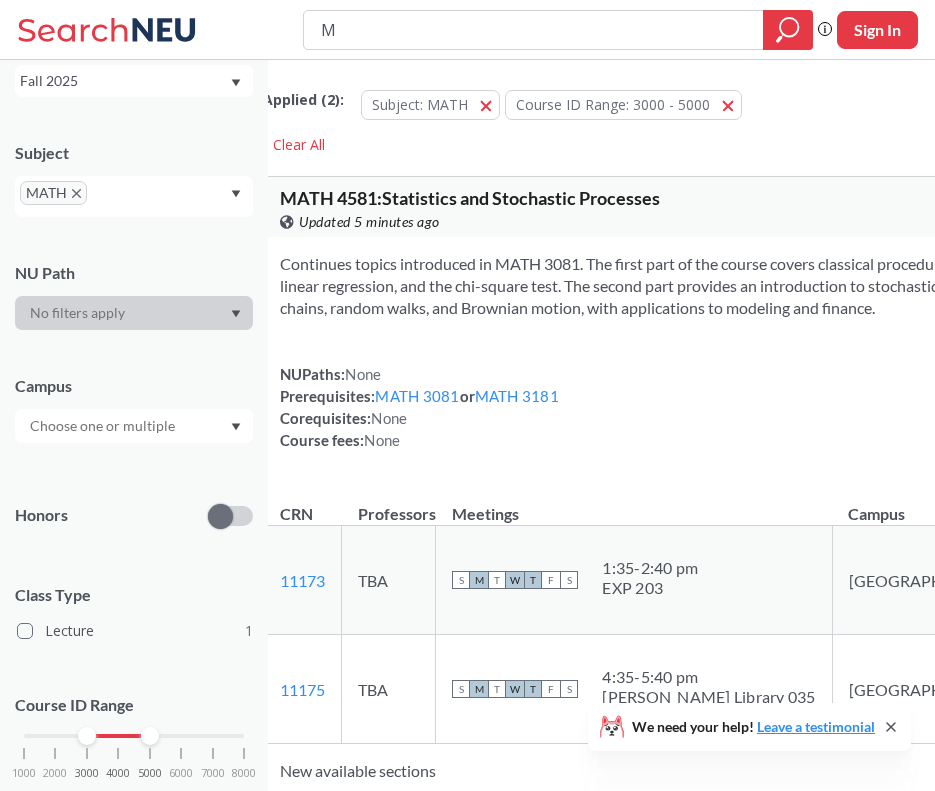 type 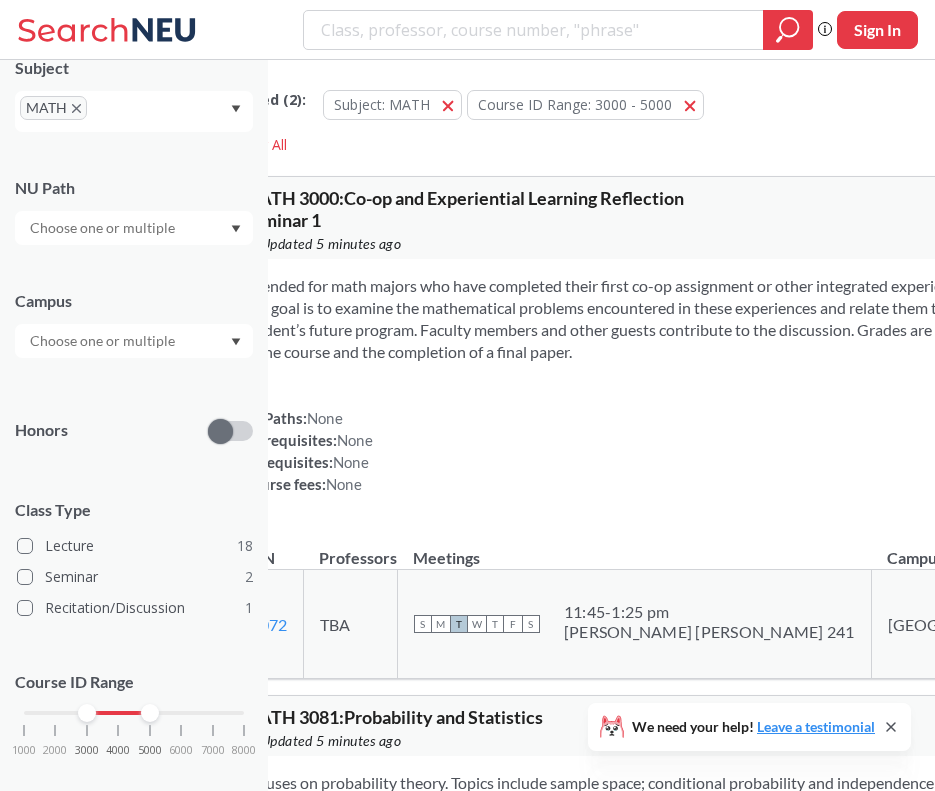 scroll, scrollTop: 209, scrollLeft: 0, axis: vertical 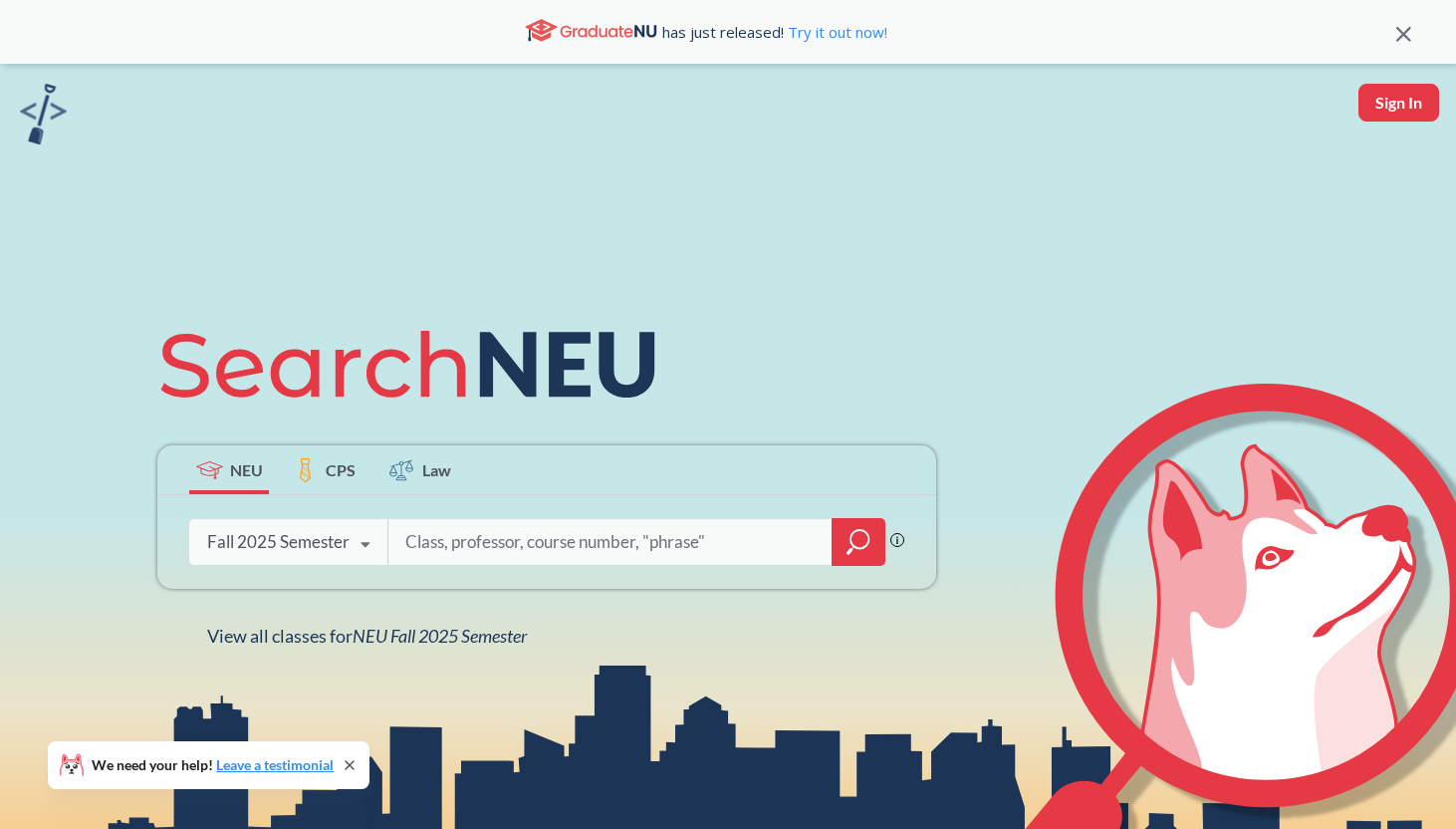 click on "Fall 2025 Semester Fall 2025 Semester Summer 2 2025 Semester Summer Full 2025 Semester Summer 1 2025 Semester Spring 2025 Semester Fall 2024 Semester Summer 2 2024 Semester Summer Full 2024 Semester Summer 1 2024 Semester Spring 2024 Semester Fall 2023 Semester Summer 2 2023 Semester Summer Full 2023 Semester Summer 1 2023 Semester Spring 2023 Semester Fall 2022 Semester Summer 2 2022 Semester Summer Full 2022 Semester Summer 1 2022 Semester Spring 2022 Semester Fall 2021 Semester Summer 2 2021 Semester Summer Full 2021 Semester Summer 1 2021 Semester Spring 2021 Semester Fall 2020 Semester Summer 2 2020 Semester Summer Full 2020 Semester Summer 1 2020 Semester Spring 2020 Semester Fall 2019 Semester" at bounding box center [288, 542] 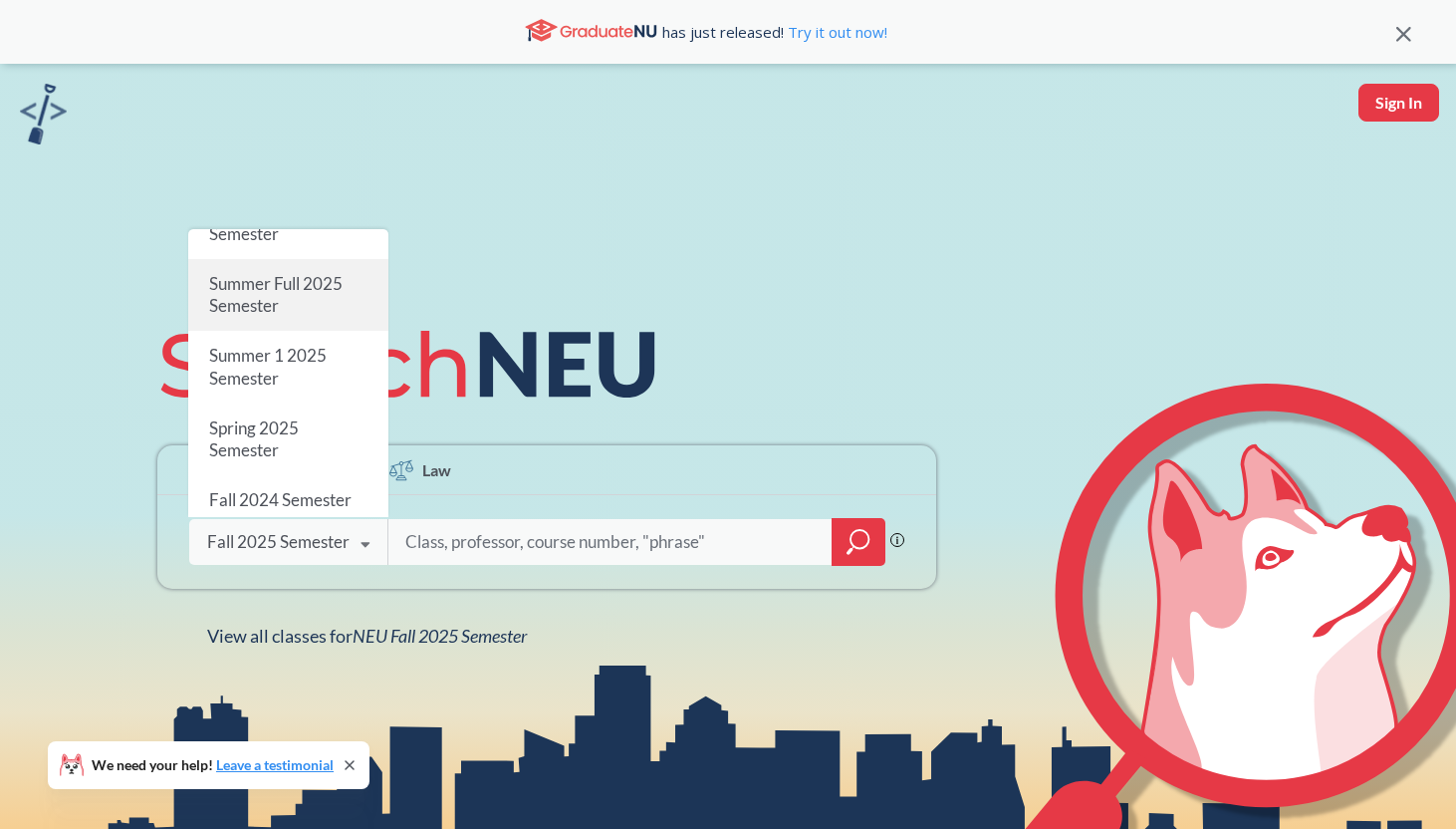 scroll, scrollTop: 96, scrollLeft: 0, axis: vertical 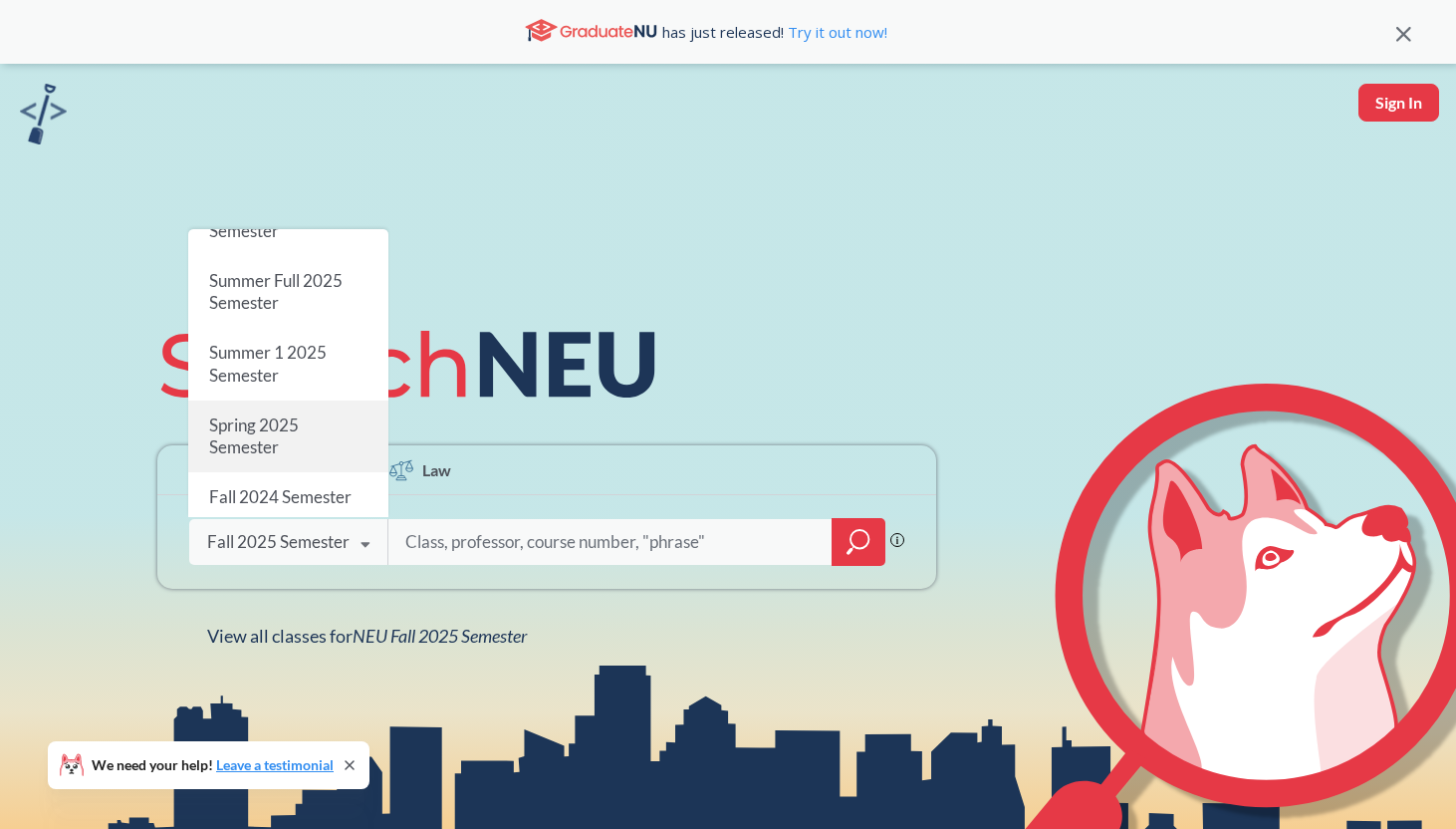 click on "Spring 2025 Semester" at bounding box center [254, 435] 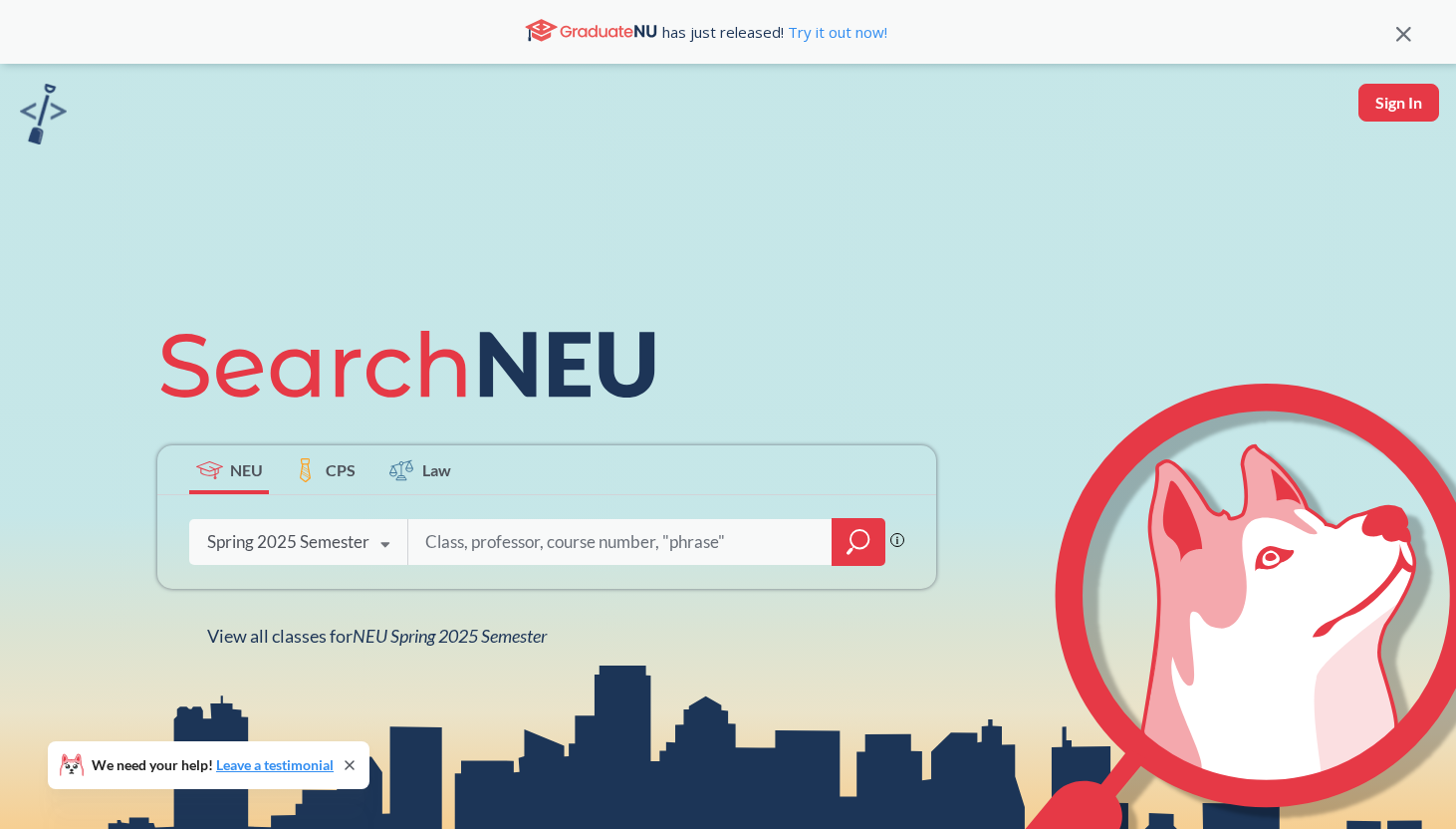 click at bounding box center (646, 542) 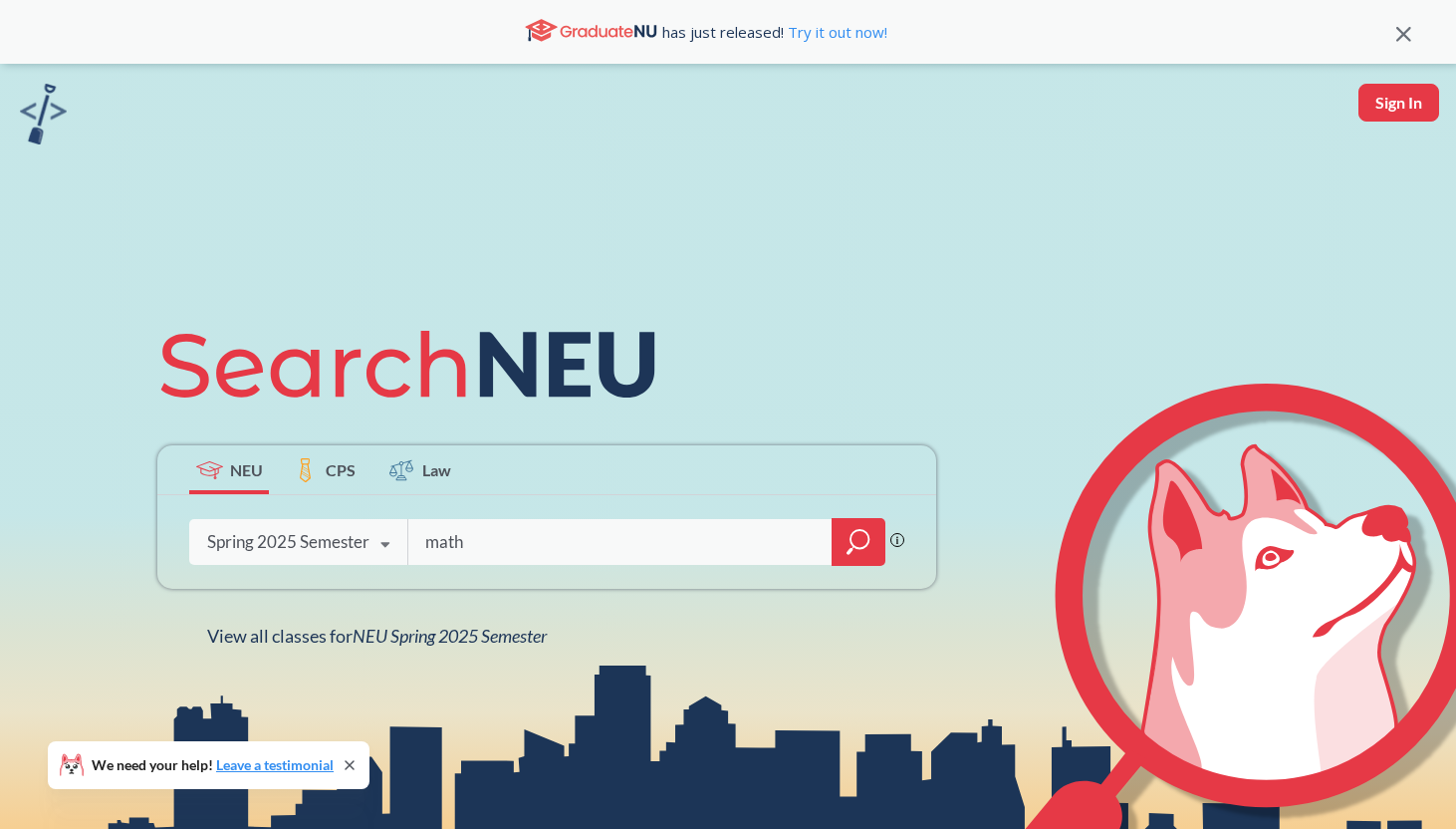 type on "math" 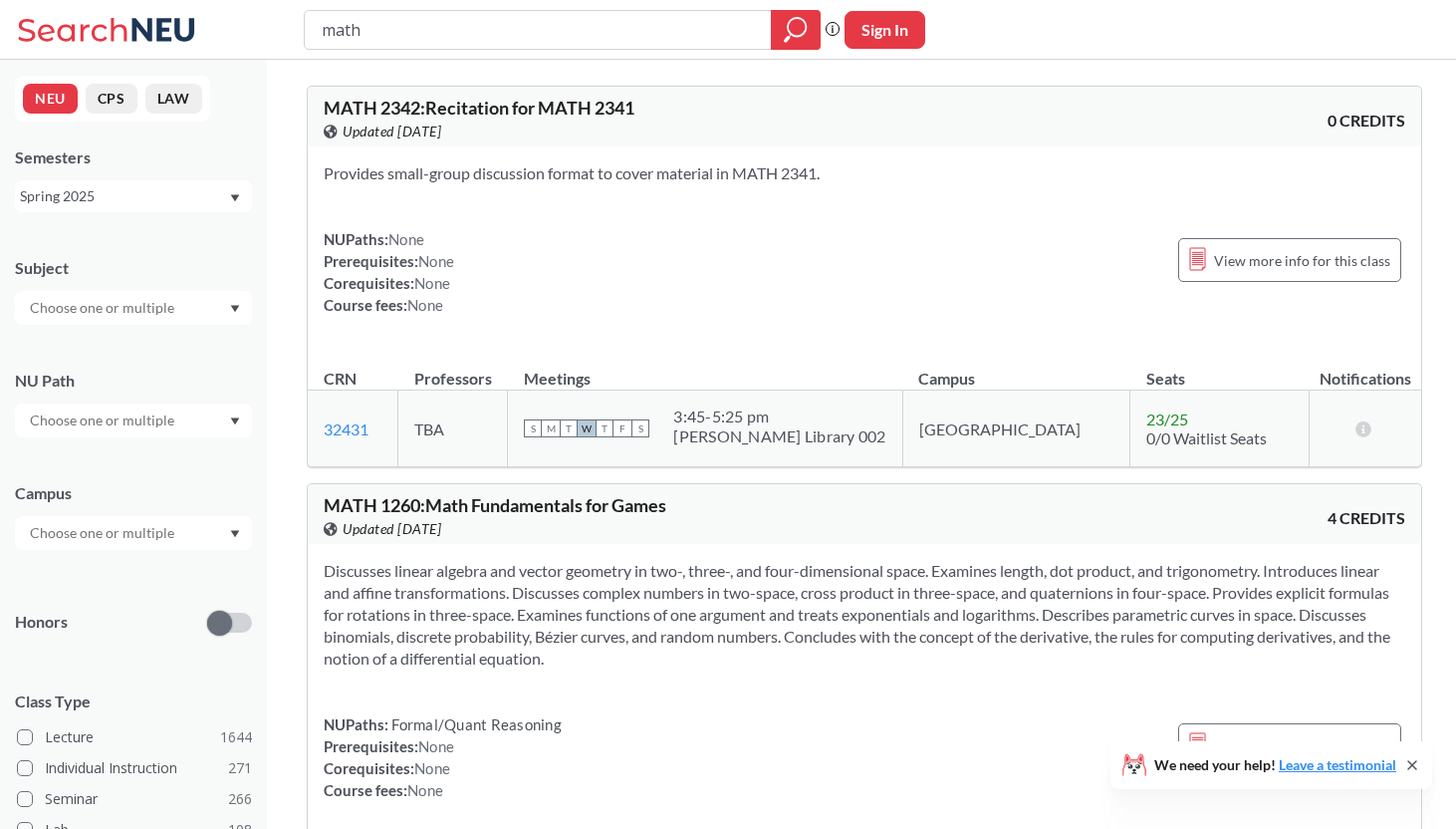 scroll, scrollTop: 21, scrollLeft: 0, axis: vertical 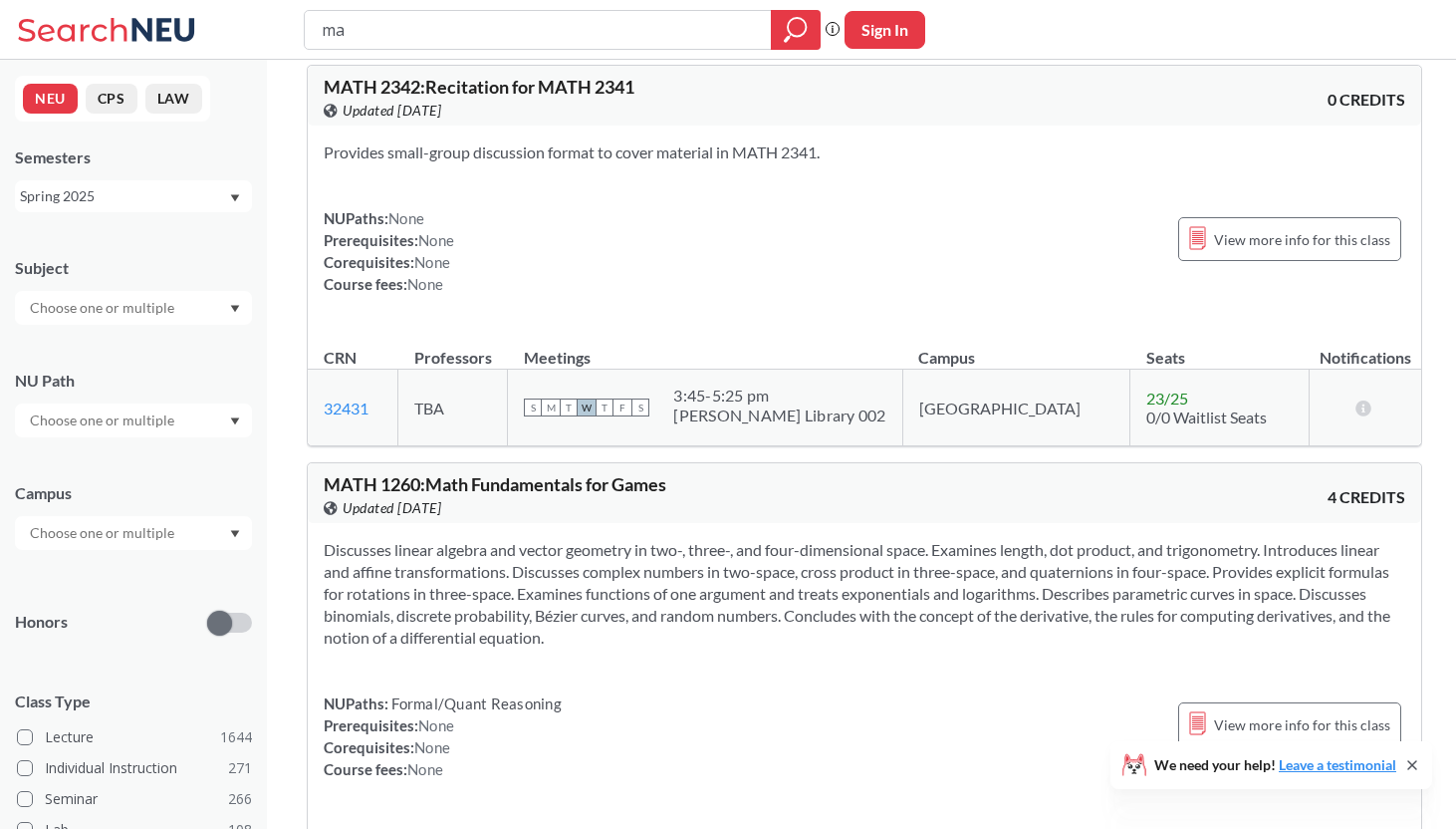 type on "m" 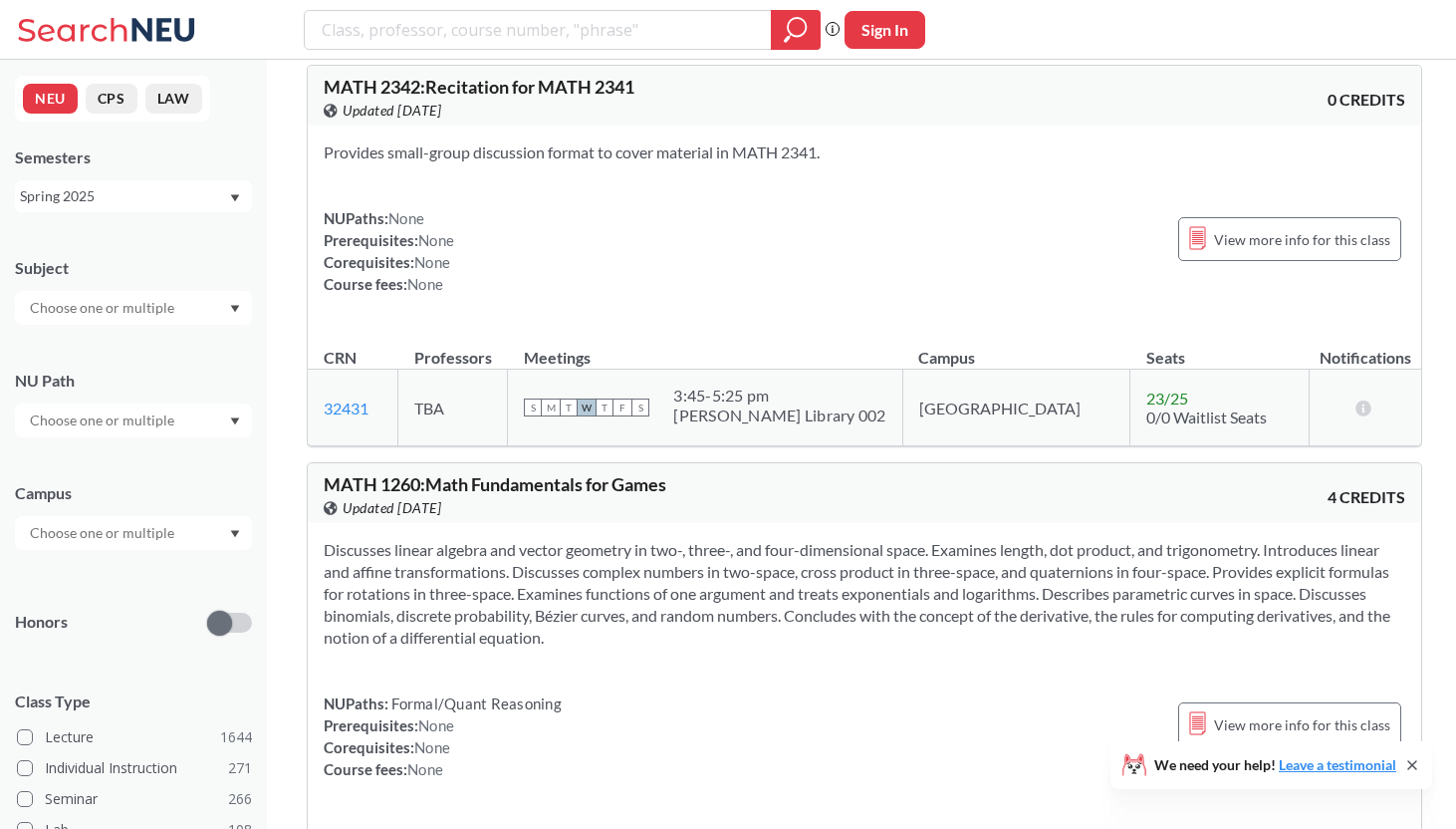 type 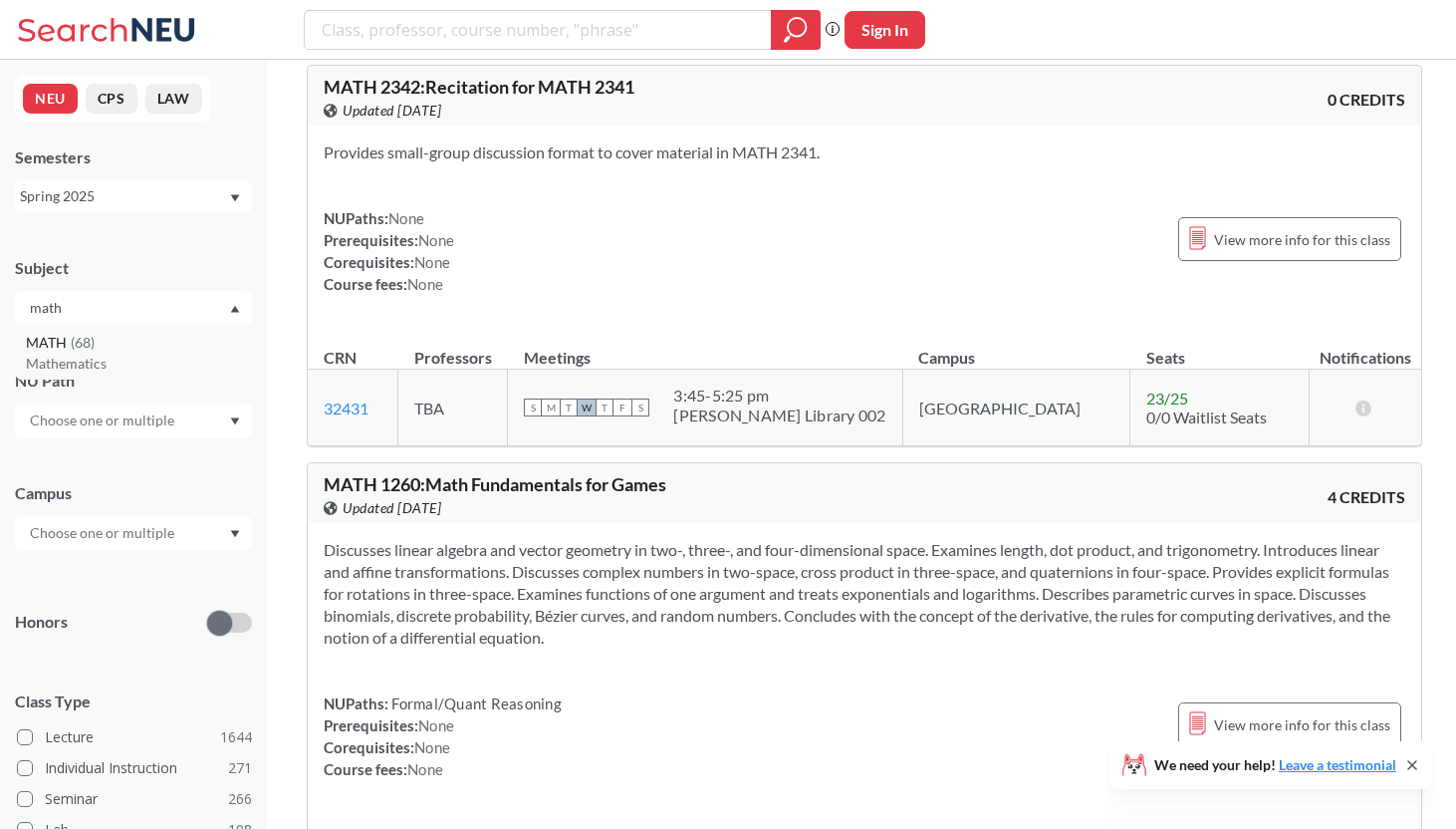 type on "math" 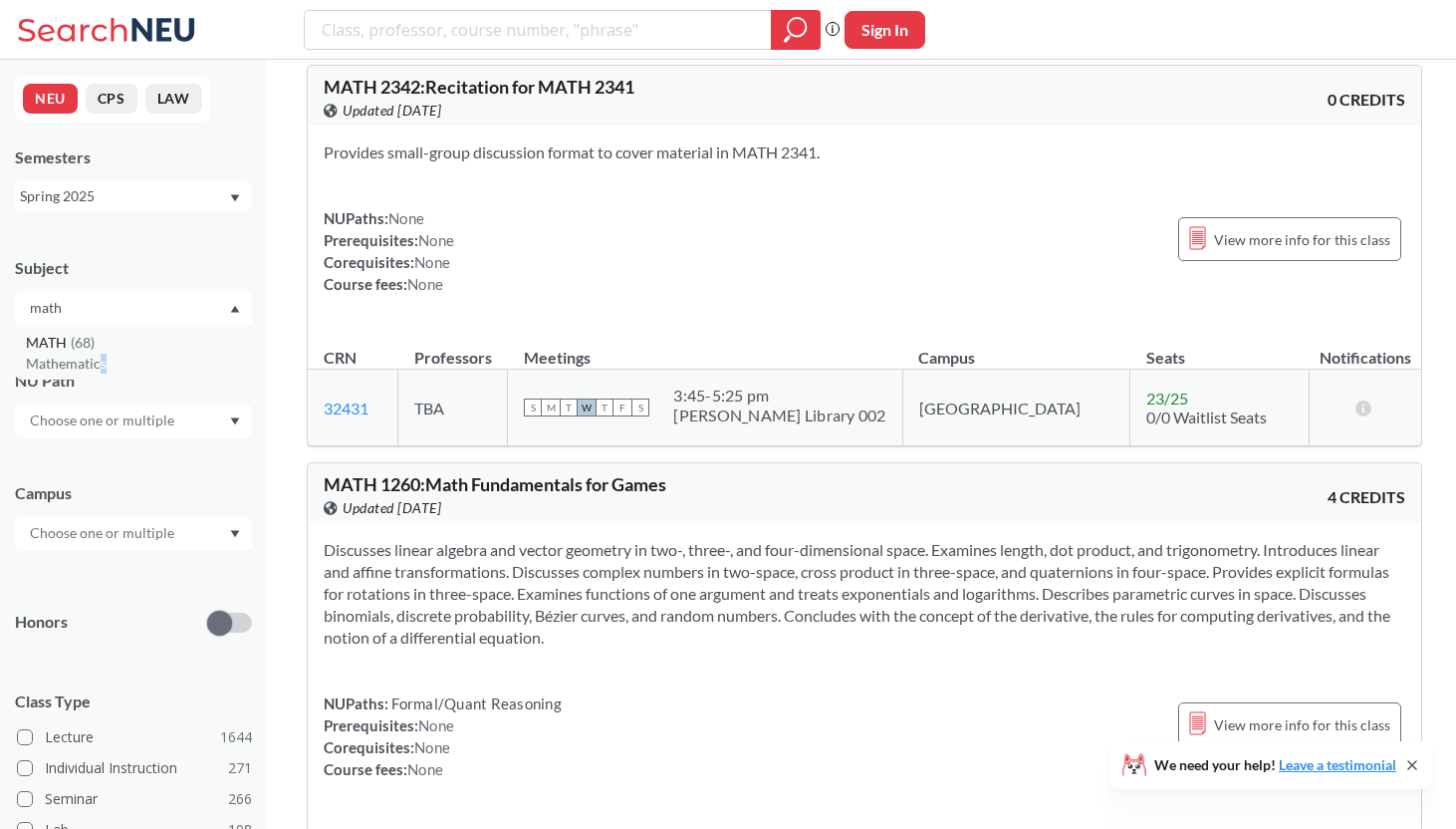 click on "Mathematics" at bounding box center (138, 364) 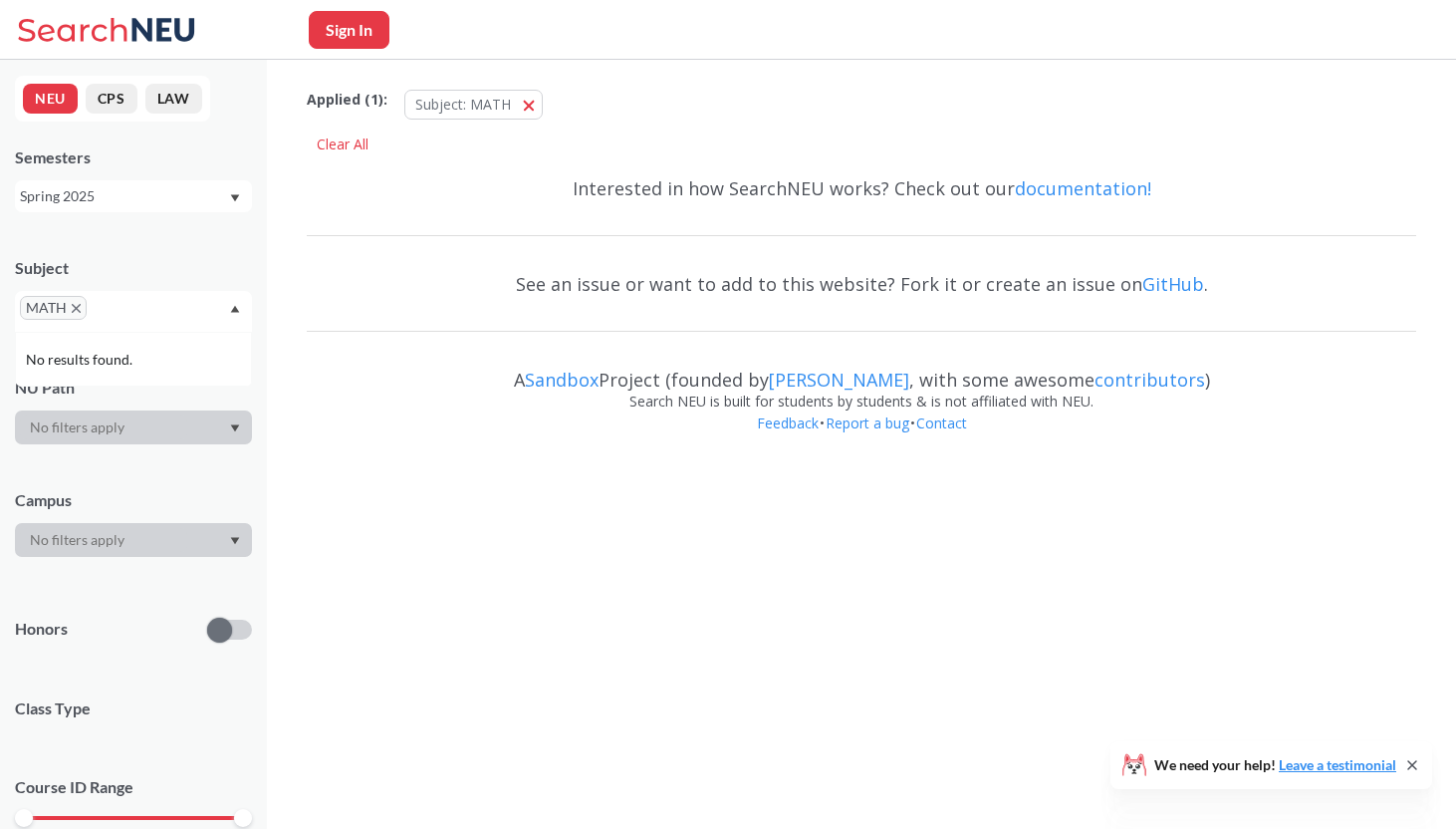 scroll, scrollTop: 0, scrollLeft: 0, axis: both 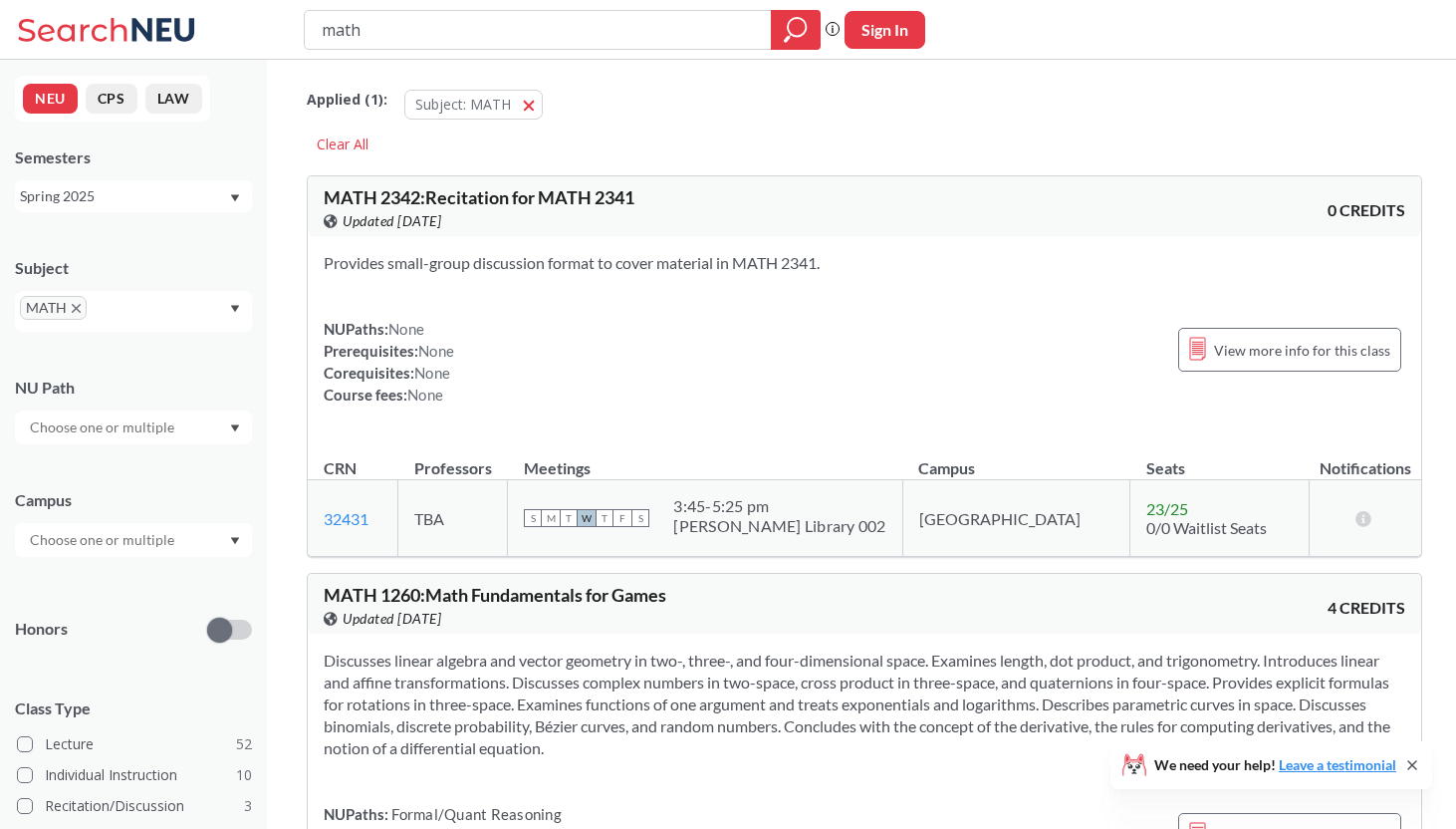 click on "Honors" at bounding box center [133, 617] 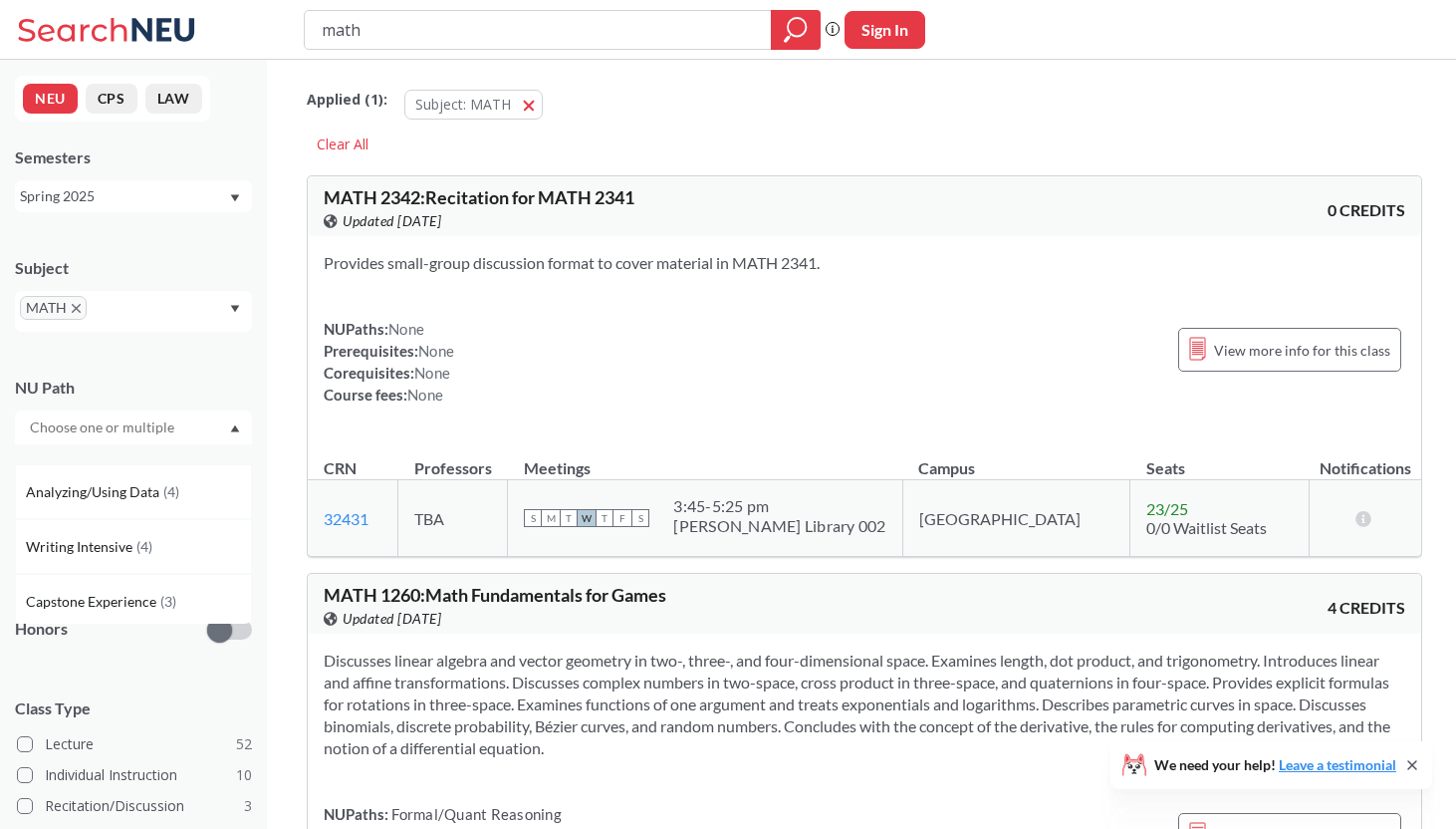 scroll, scrollTop: 2, scrollLeft: 0, axis: vertical 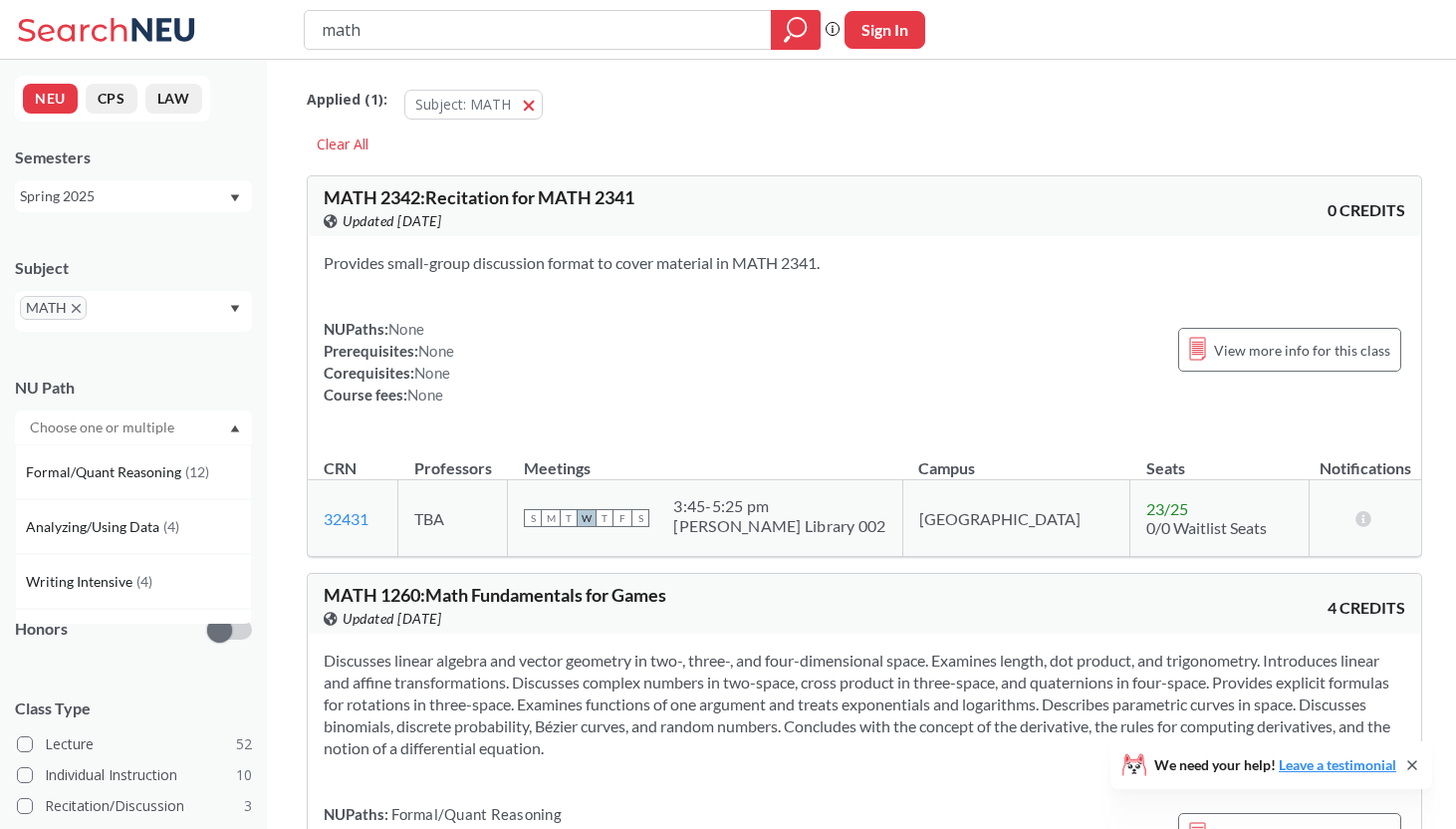 click on "NU Path" at bounding box center [133, 388] 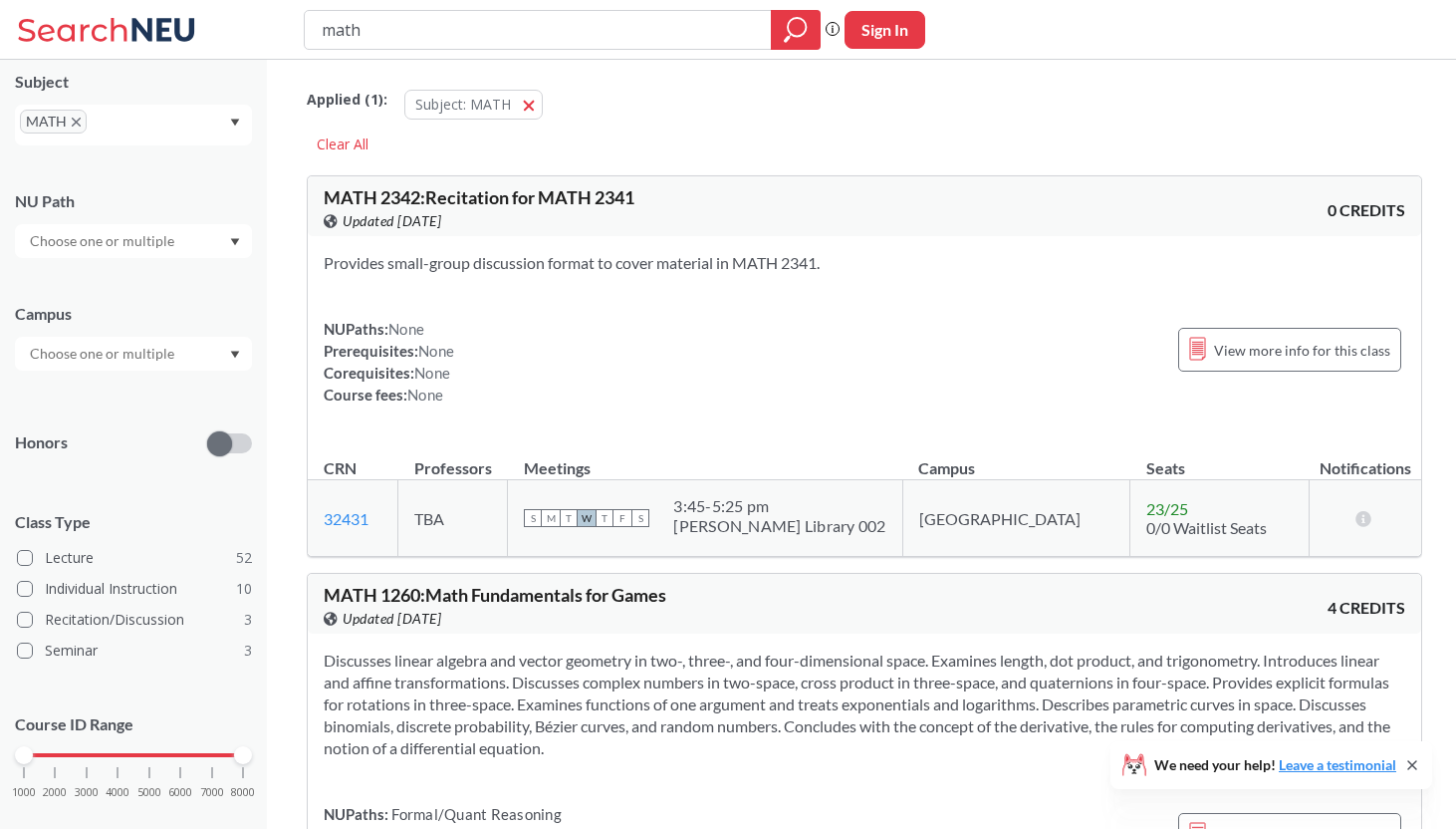 scroll, scrollTop: 198, scrollLeft: 0, axis: vertical 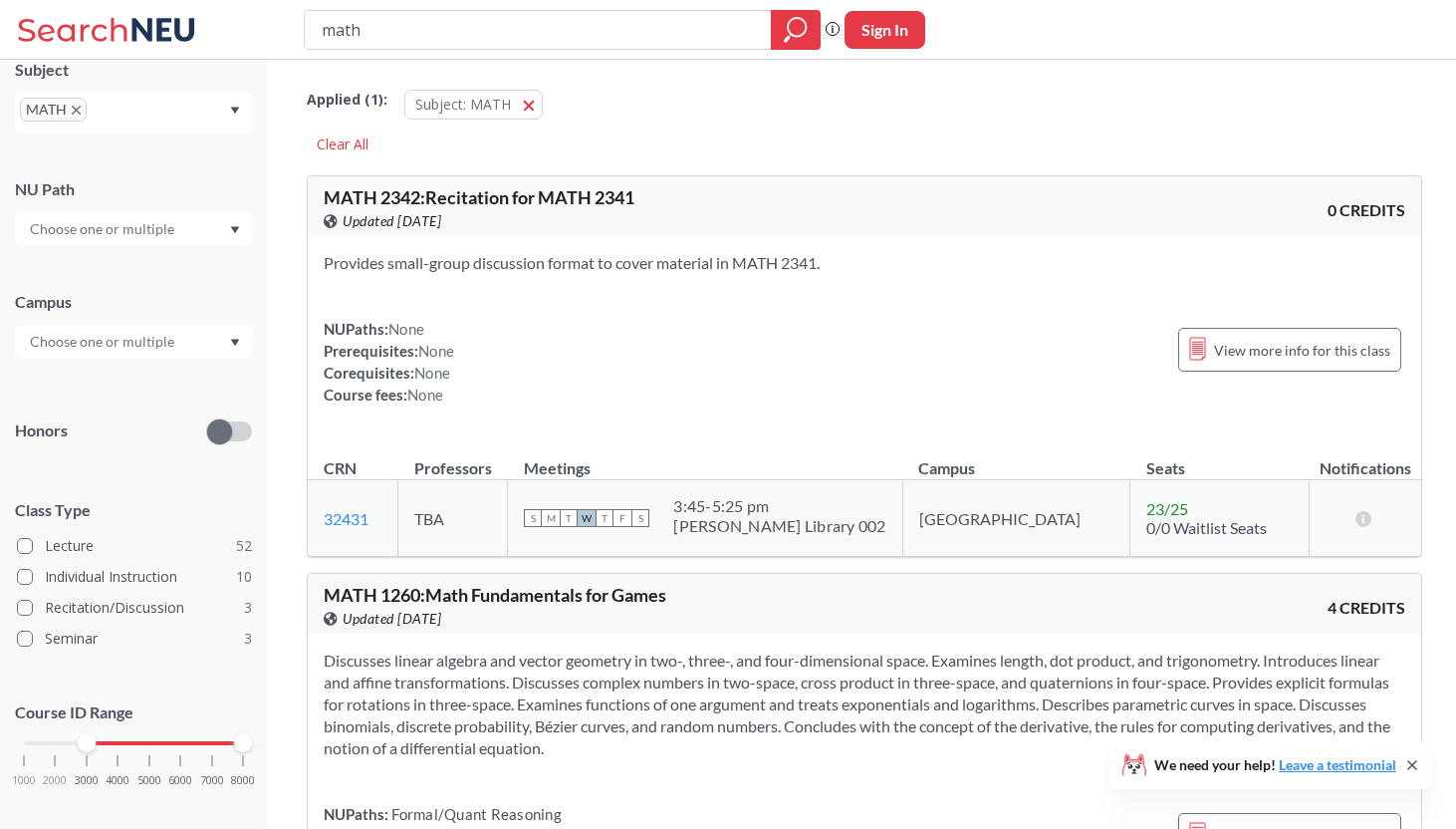 drag, startPoint x: 27, startPoint y: 736, endPoint x: 84, endPoint y: 737, distance: 57.00877 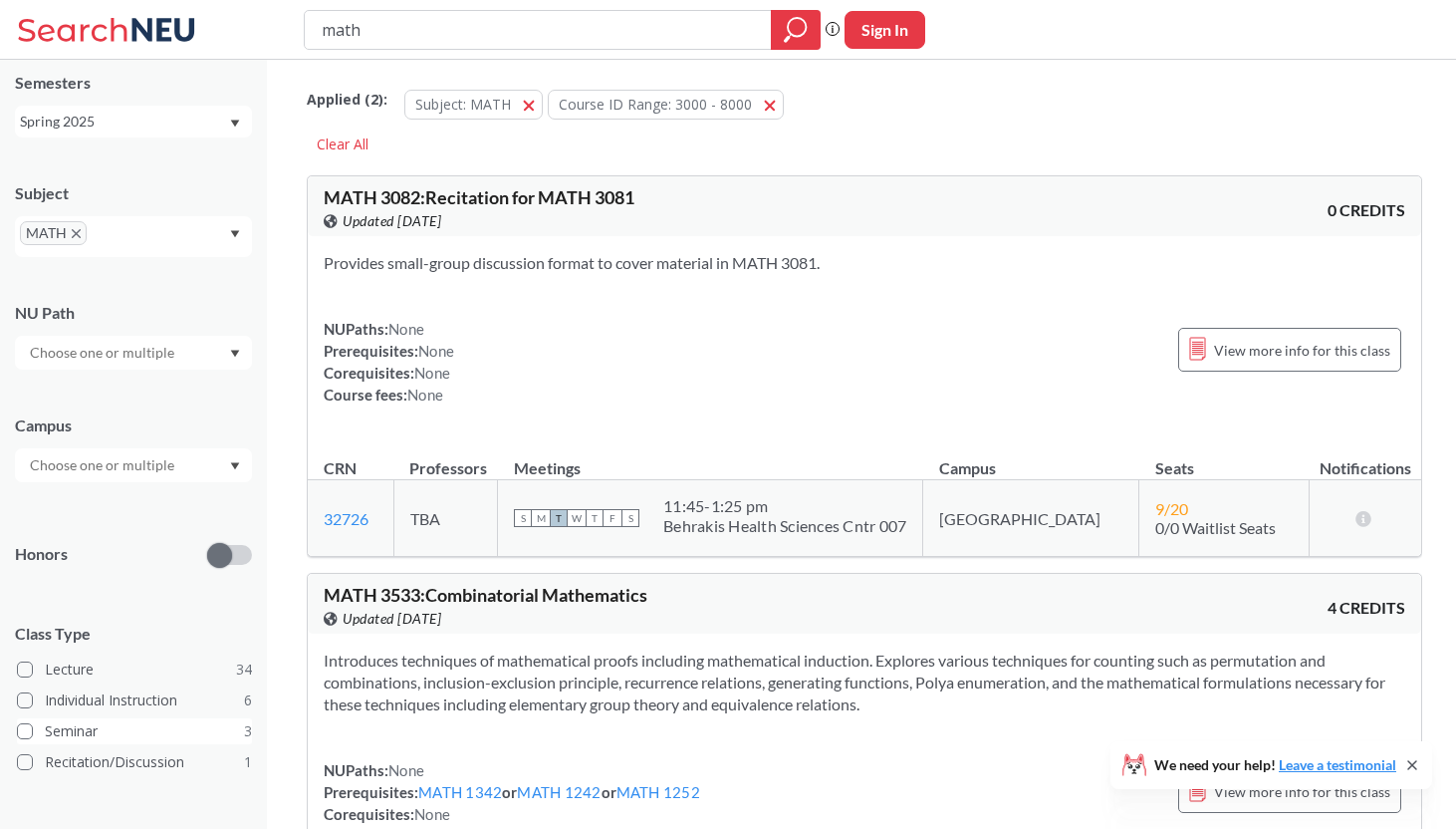 scroll, scrollTop: 198, scrollLeft: 0, axis: vertical 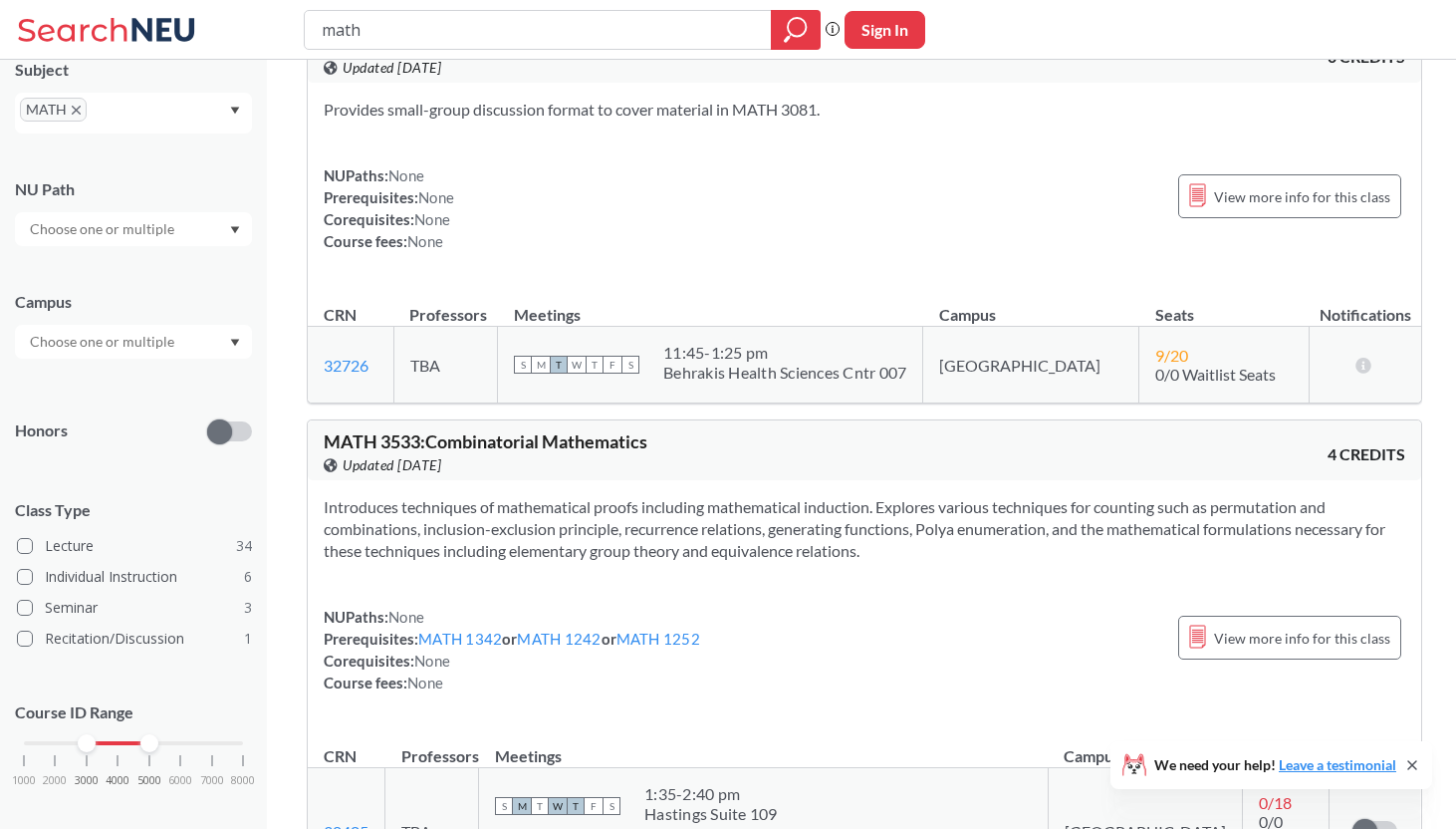 drag, startPoint x: 238, startPoint y: 742, endPoint x: 154, endPoint y: 733, distance: 84.48077 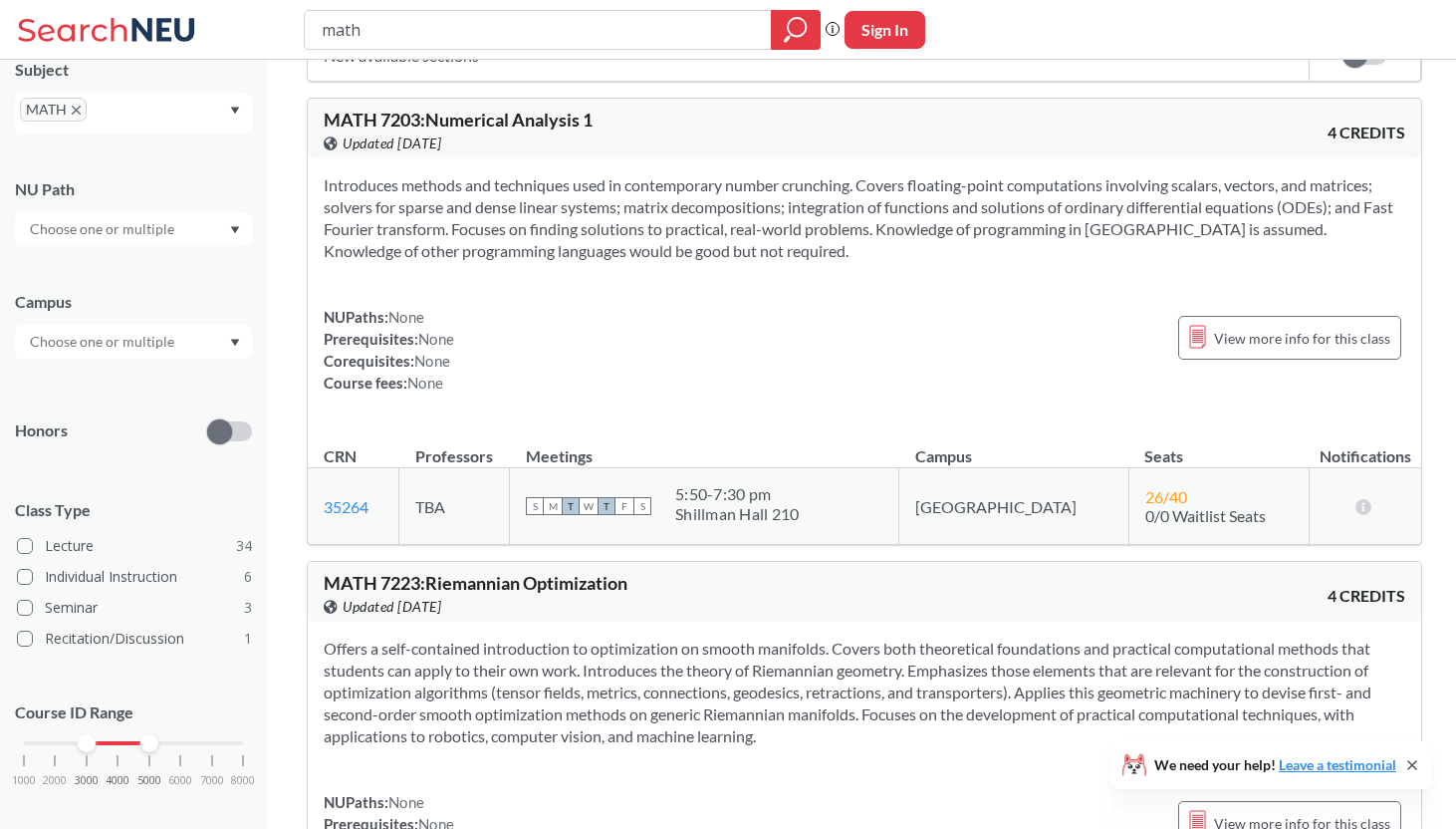scroll, scrollTop: 7281, scrollLeft: 0, axis: vertical 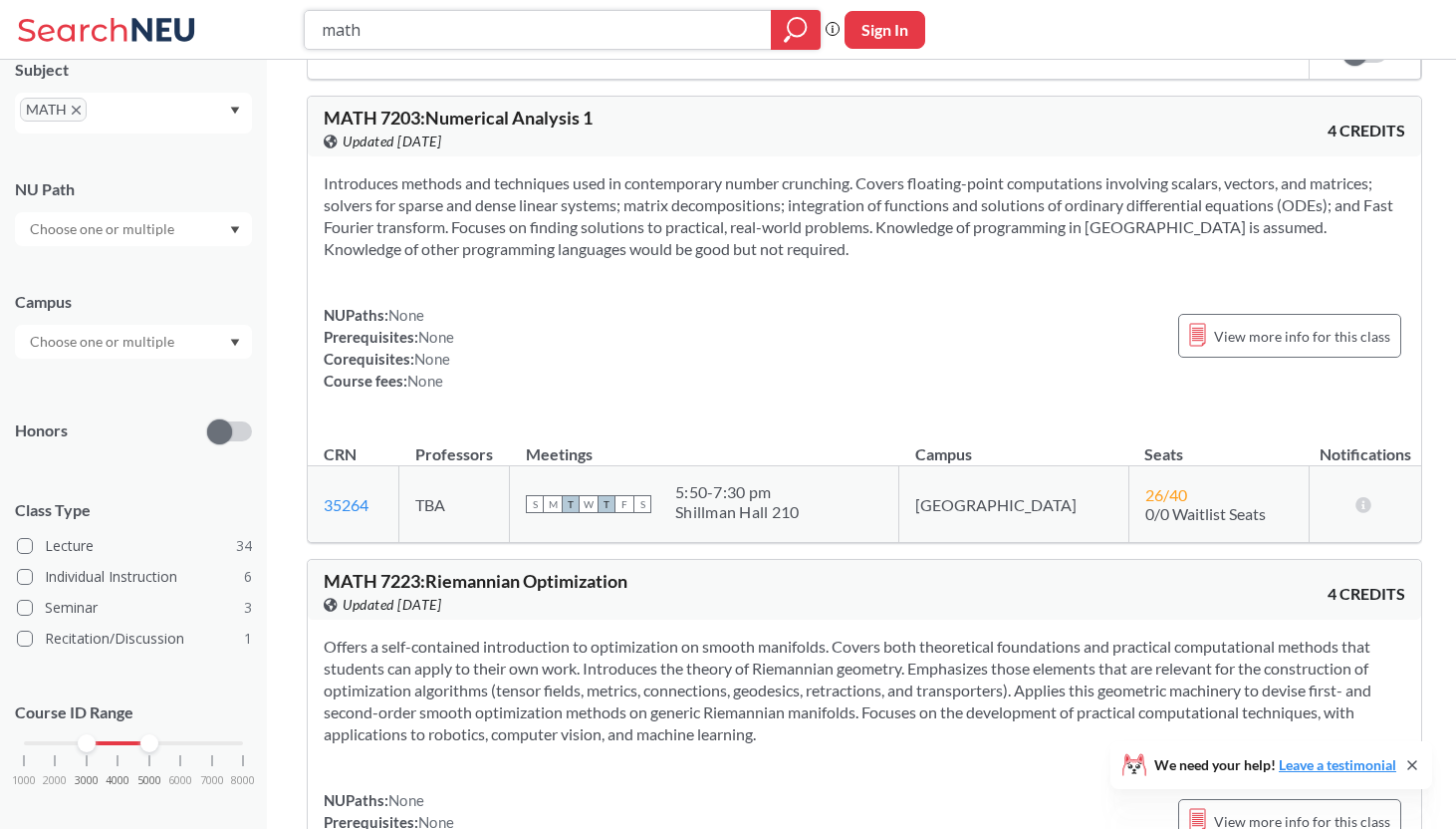 drag, startPoint x: 376, startPoint y: 23, endPoint x: 311, endPoint y: 23, distance: 65 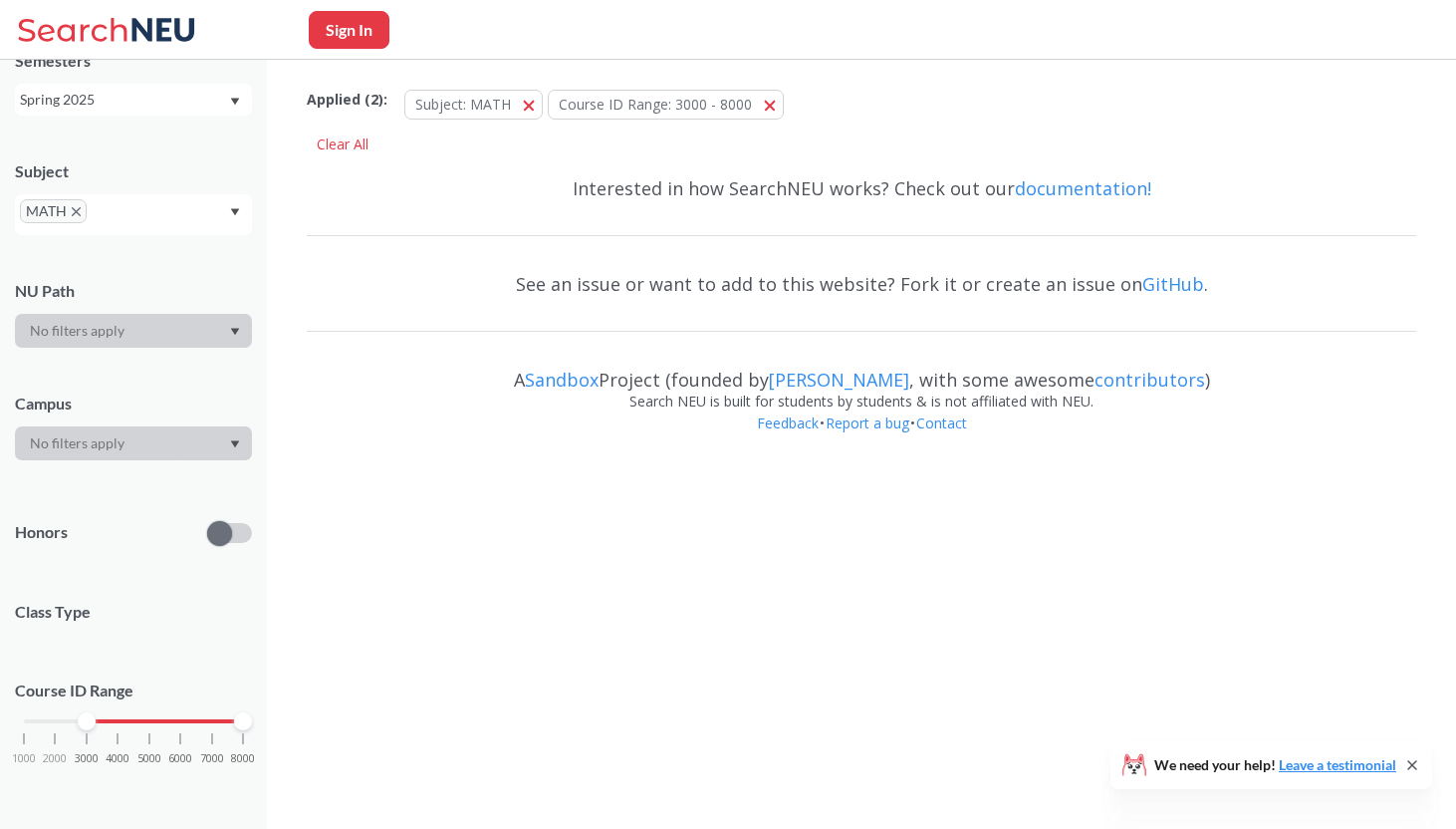 scroll, scrollTop: 0, scrollLeft: 0, axis: both 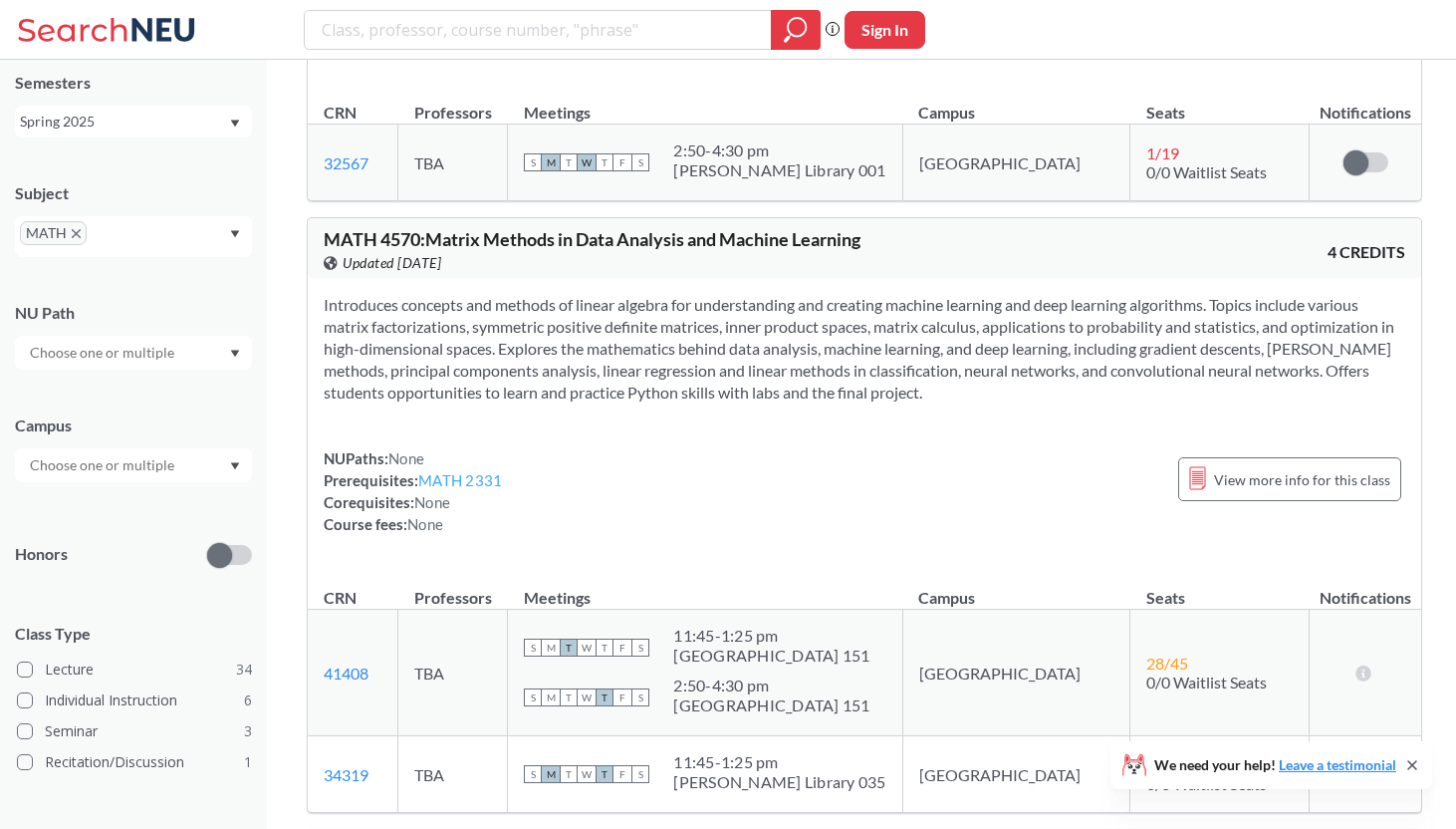 click on "MATH 2331" at bounding box center [460, 480] 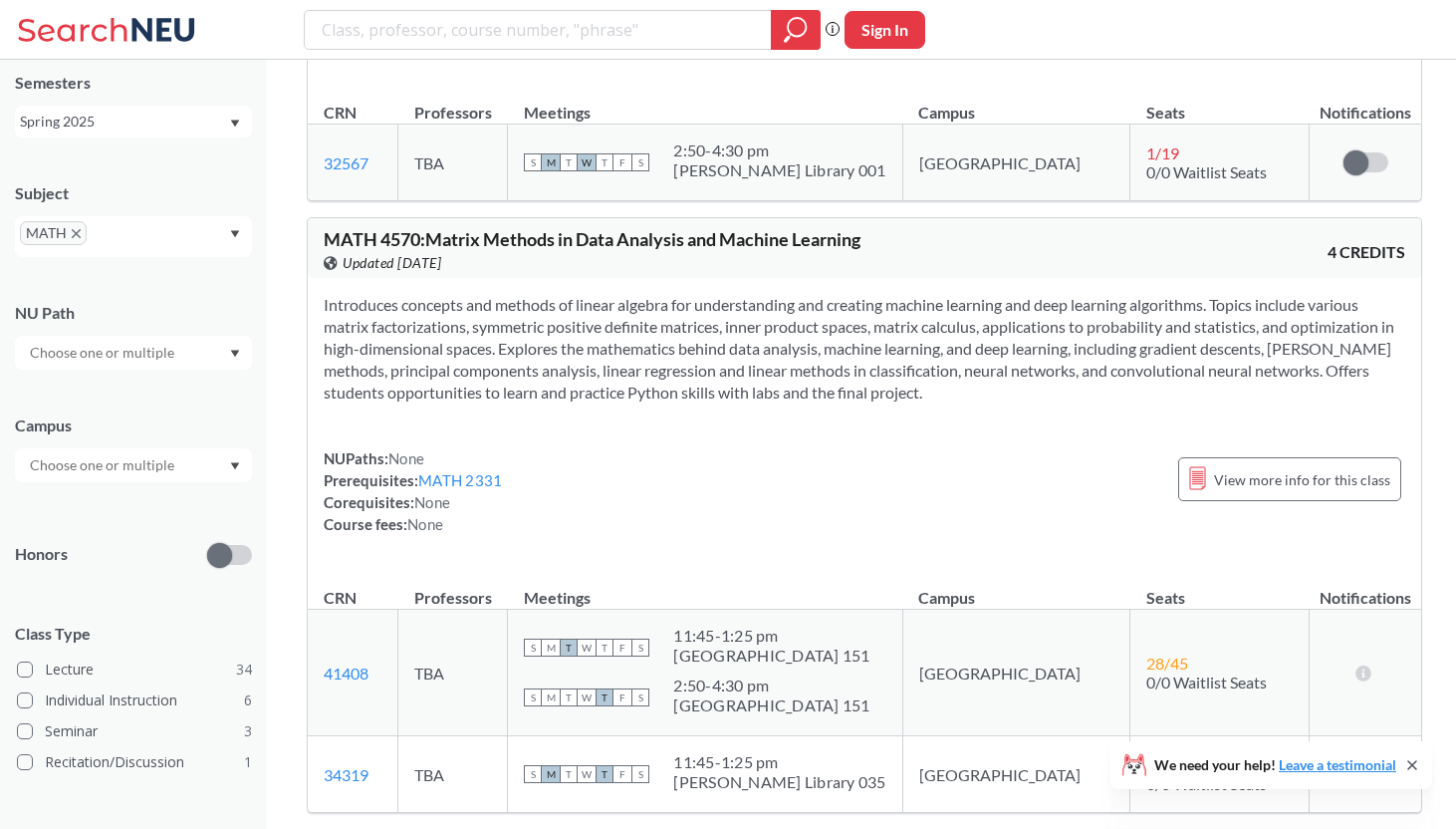 scroll, scrollTop: 0, scrollLeft: 0, axis: both 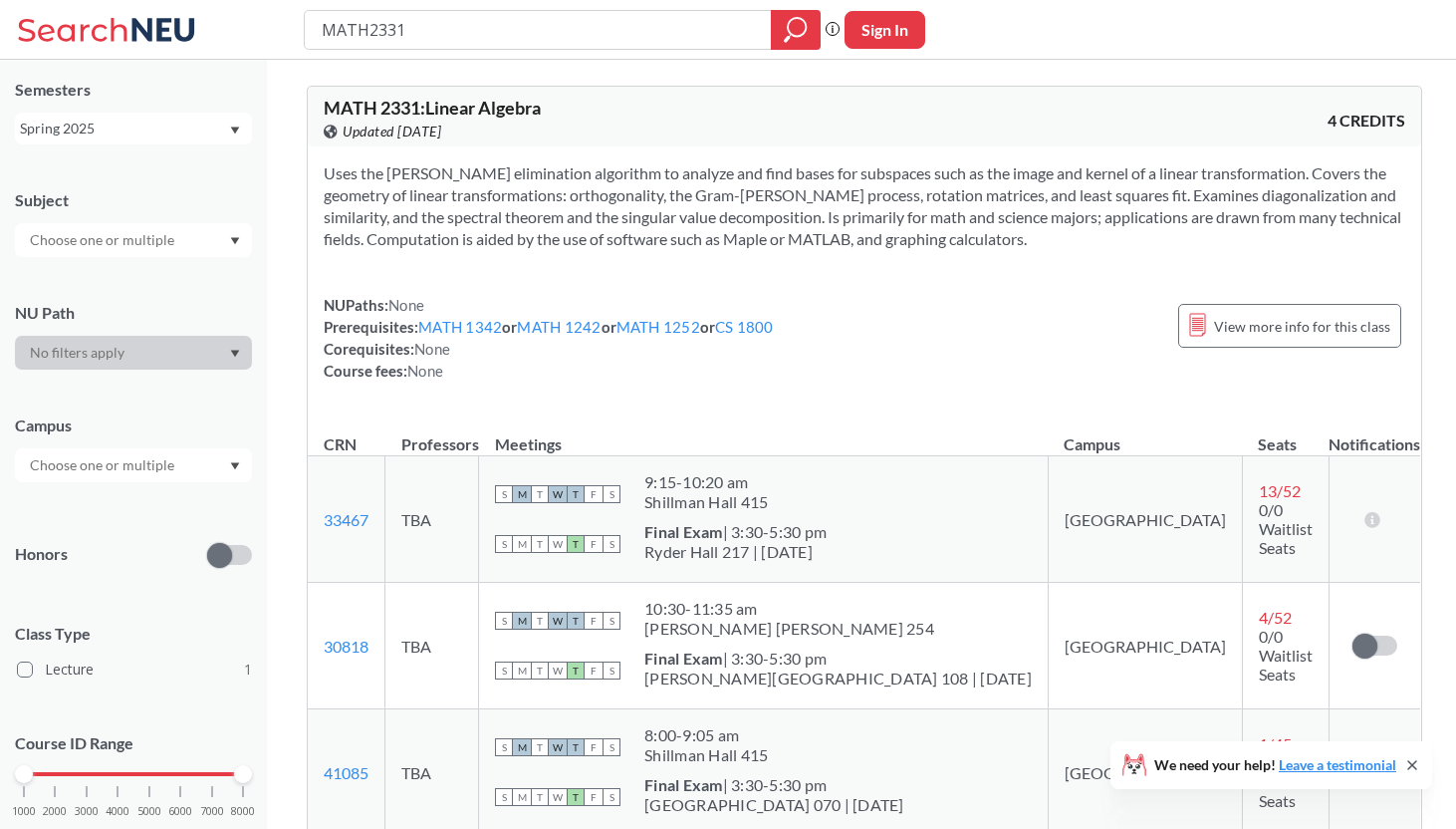 type 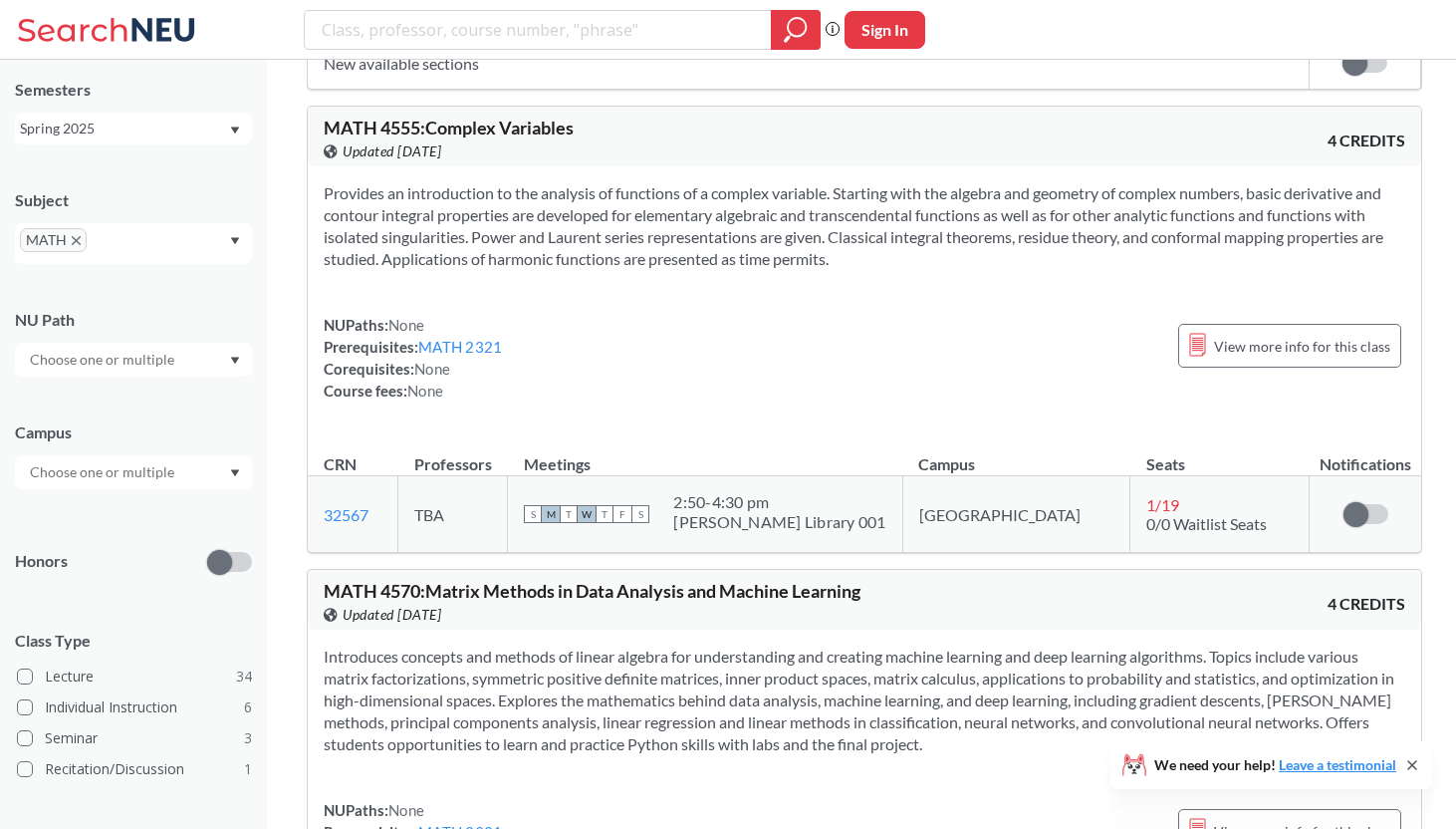 scroll, scrollTop: 7757, scrollLeft: 0, axis: vertical 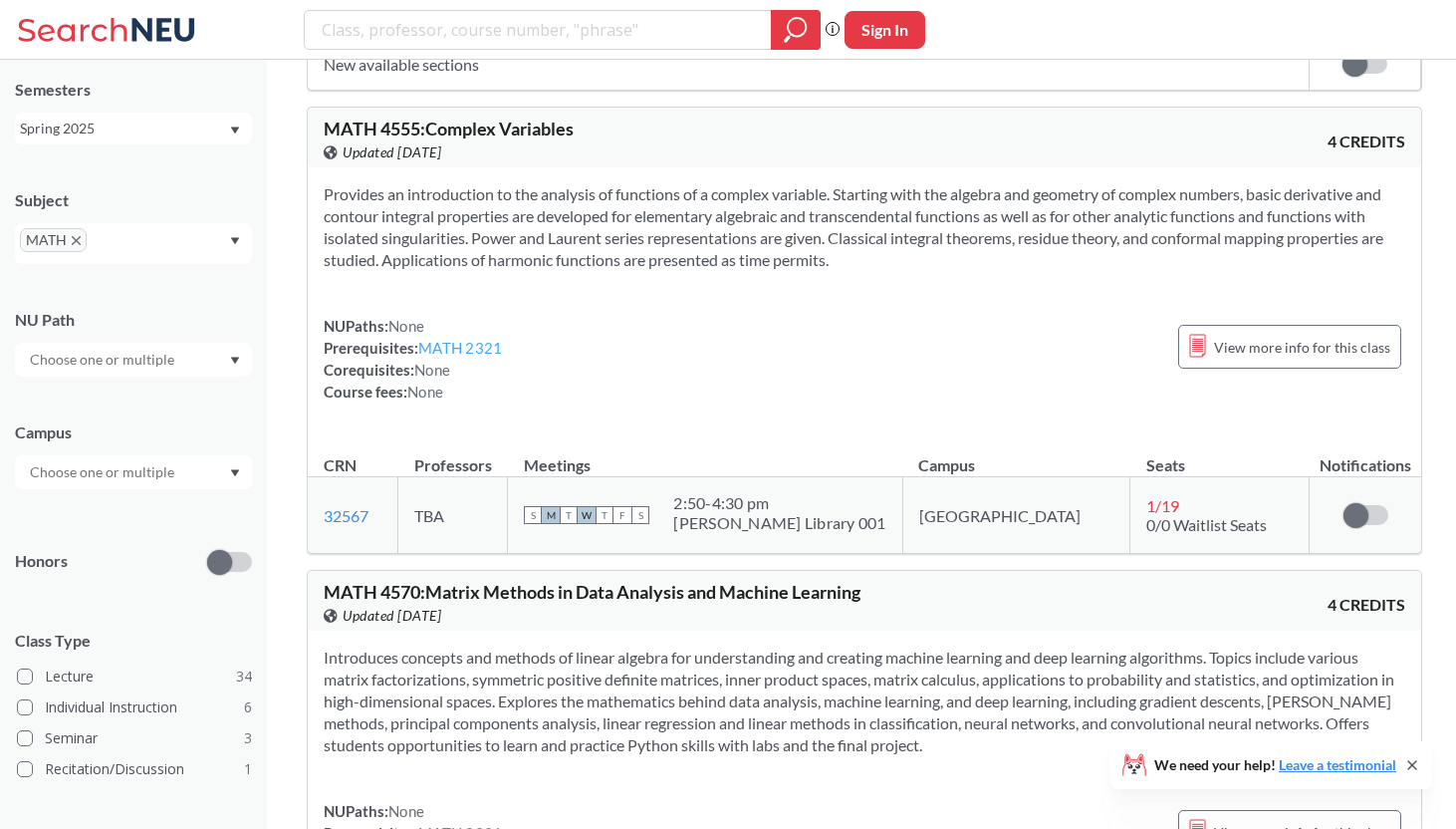 click on "MATH 2321" at bounding box center [460, 348] 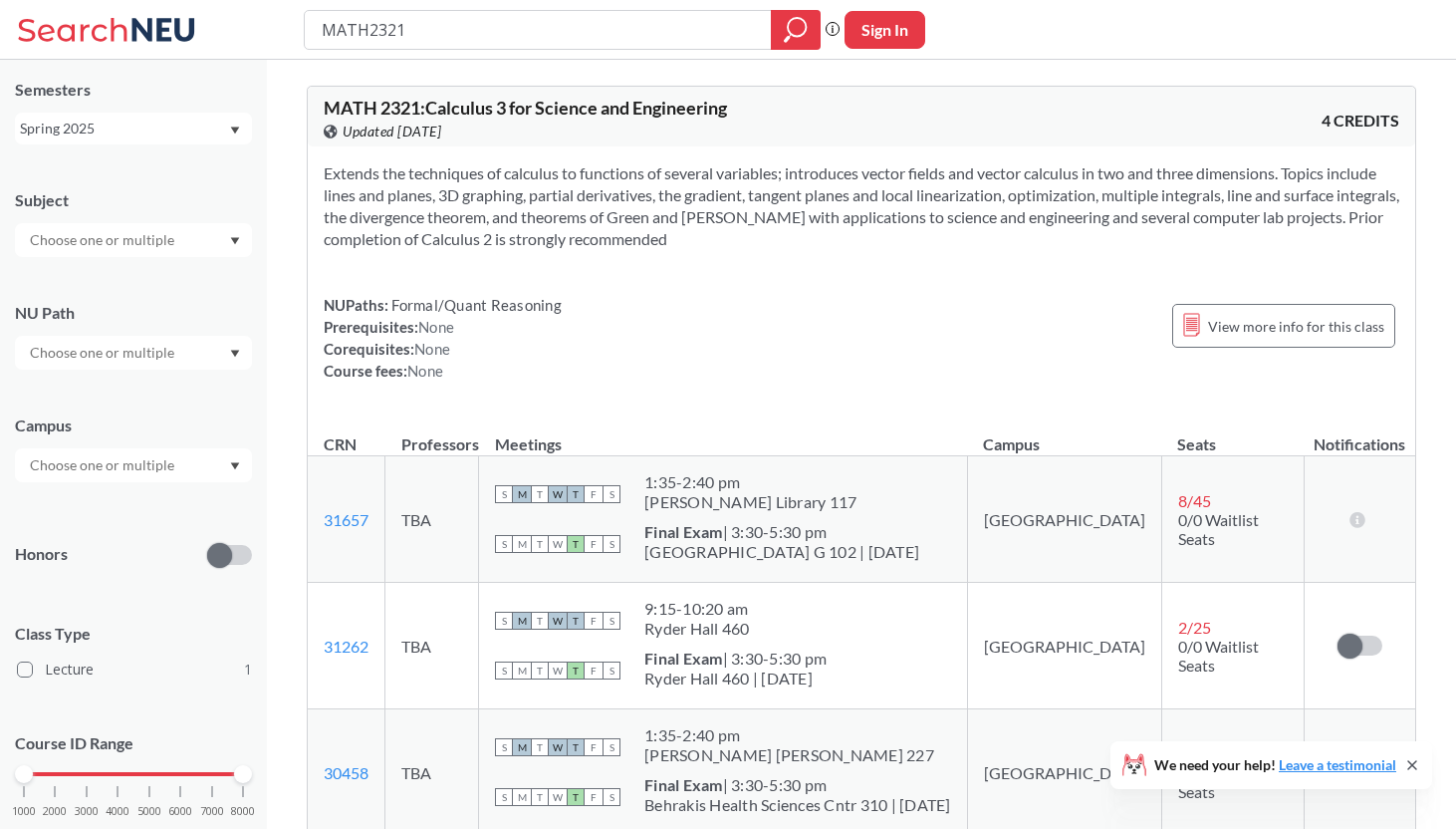 type 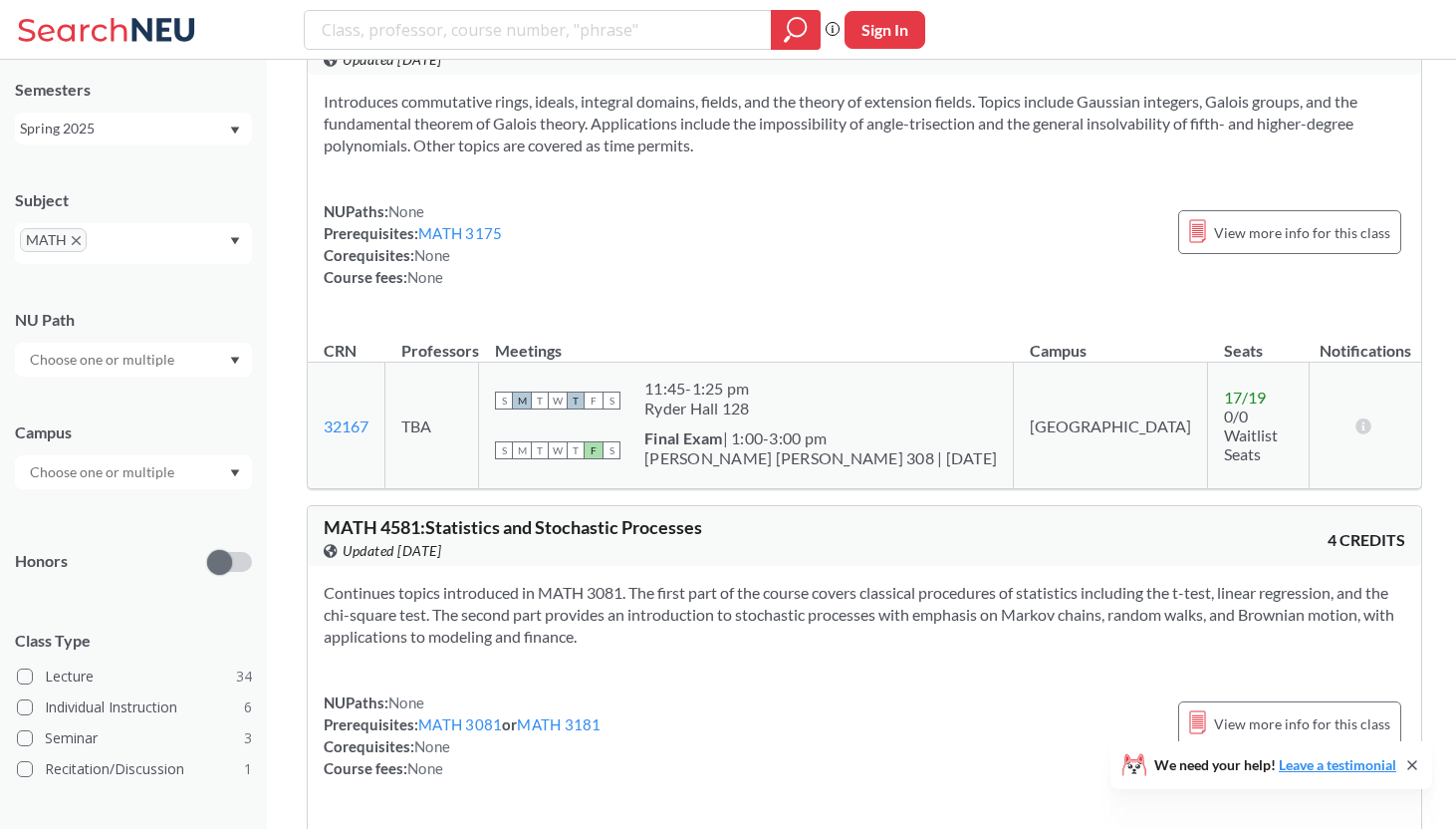 scroll, scrollTop: 9963, scrollLeft: 0, axis: vertical 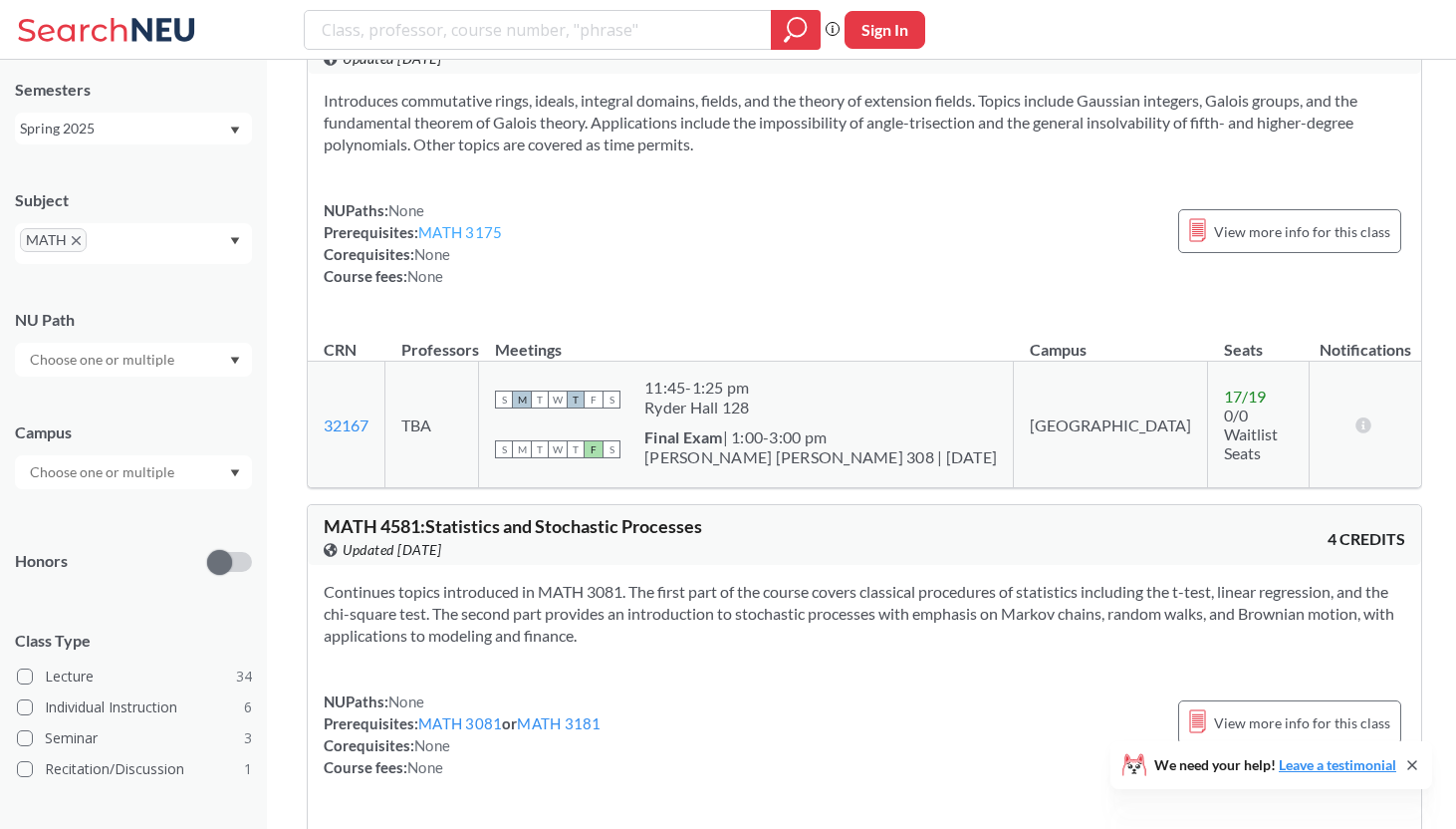 click on "MATH 3175" at bounding box center (460, 232) 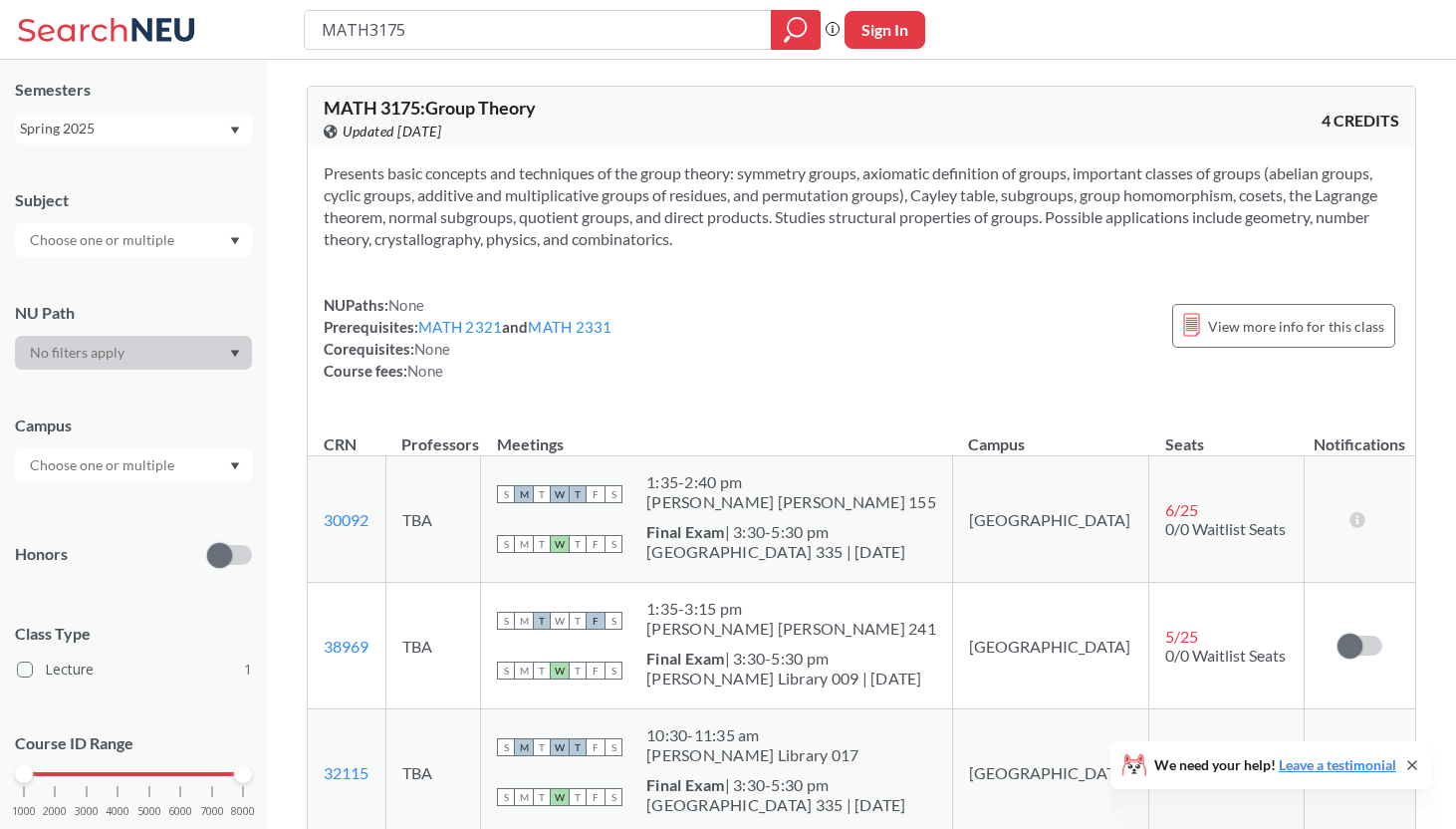 type 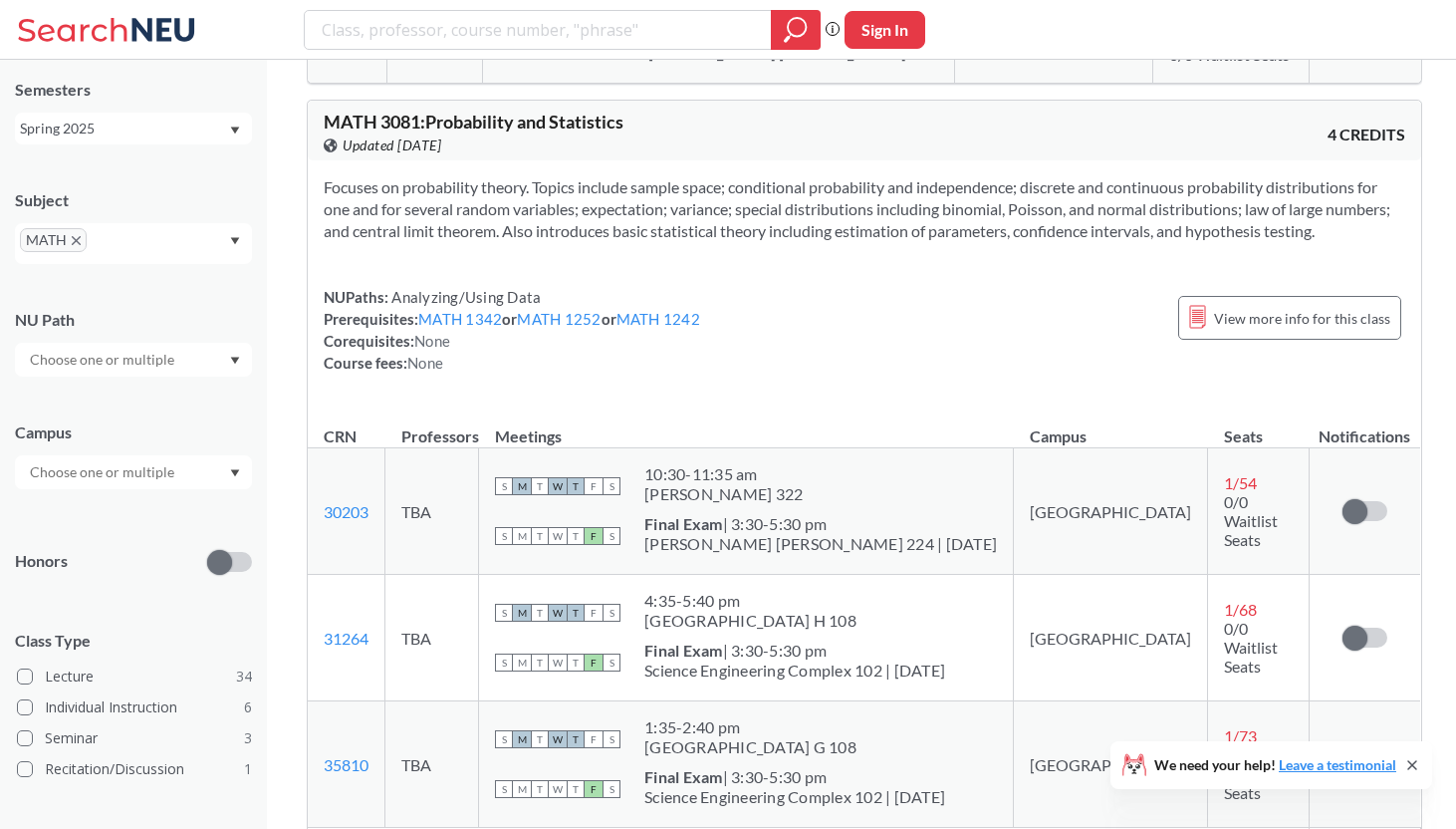 scroll, scrollTop: 707, scrollLeft: 0, axis: vertical 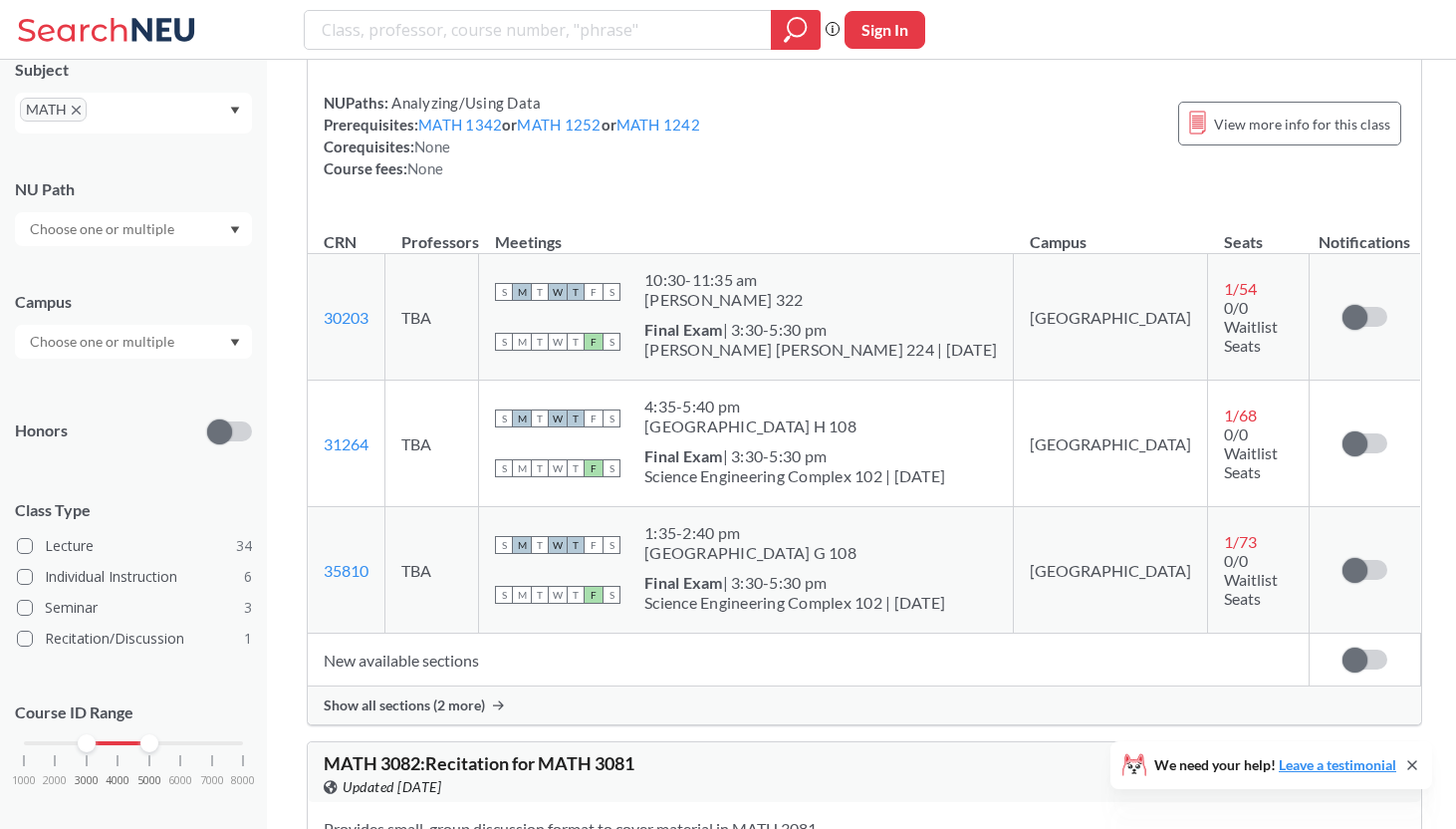 drag, startPoint x: 245, startPoint y: 743, endPoint x: 158, endPoint y: 743, distance: 87 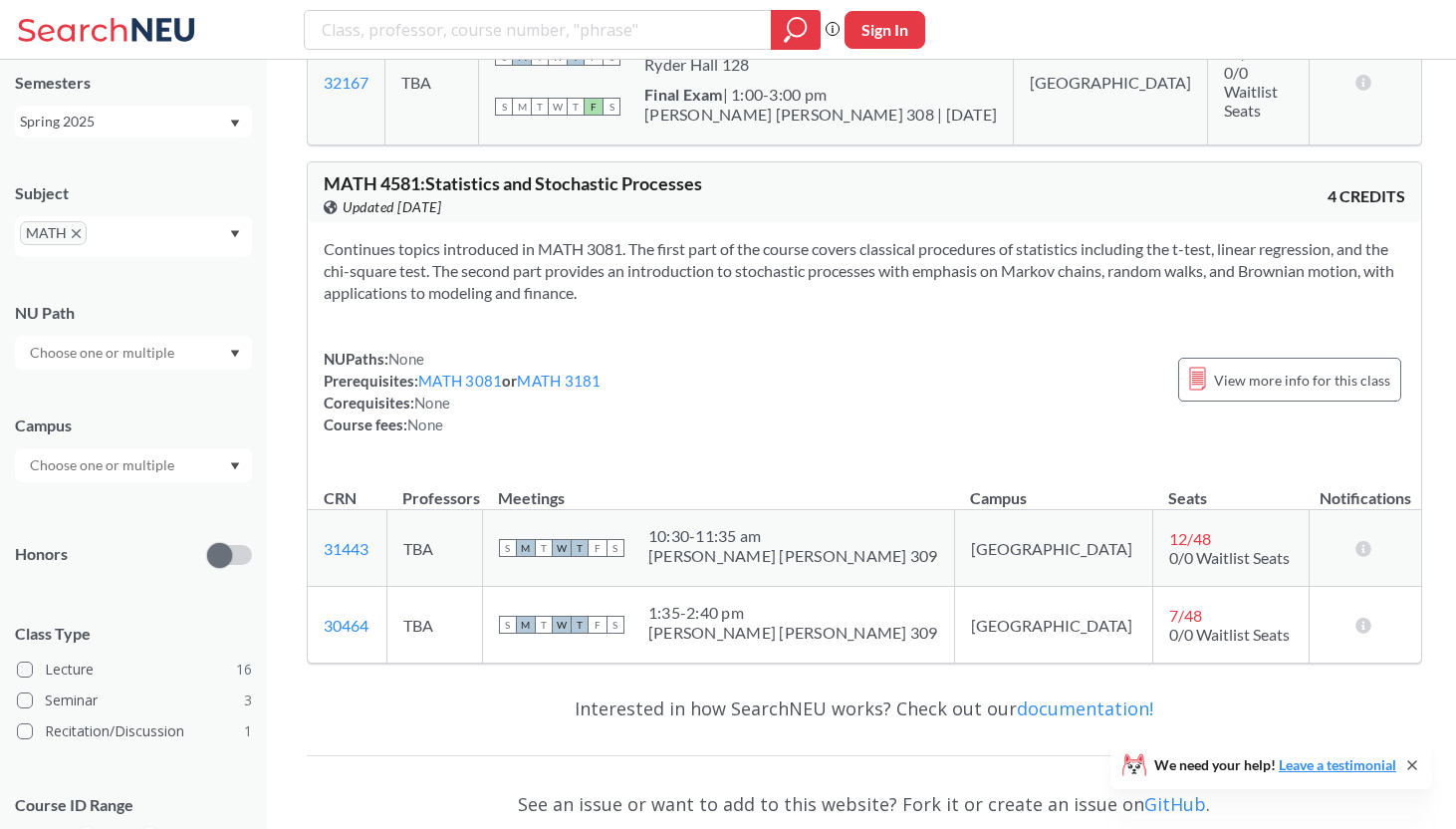 scroll, scrollTop: 10304, scrollLeft: 0, axis: vertical 